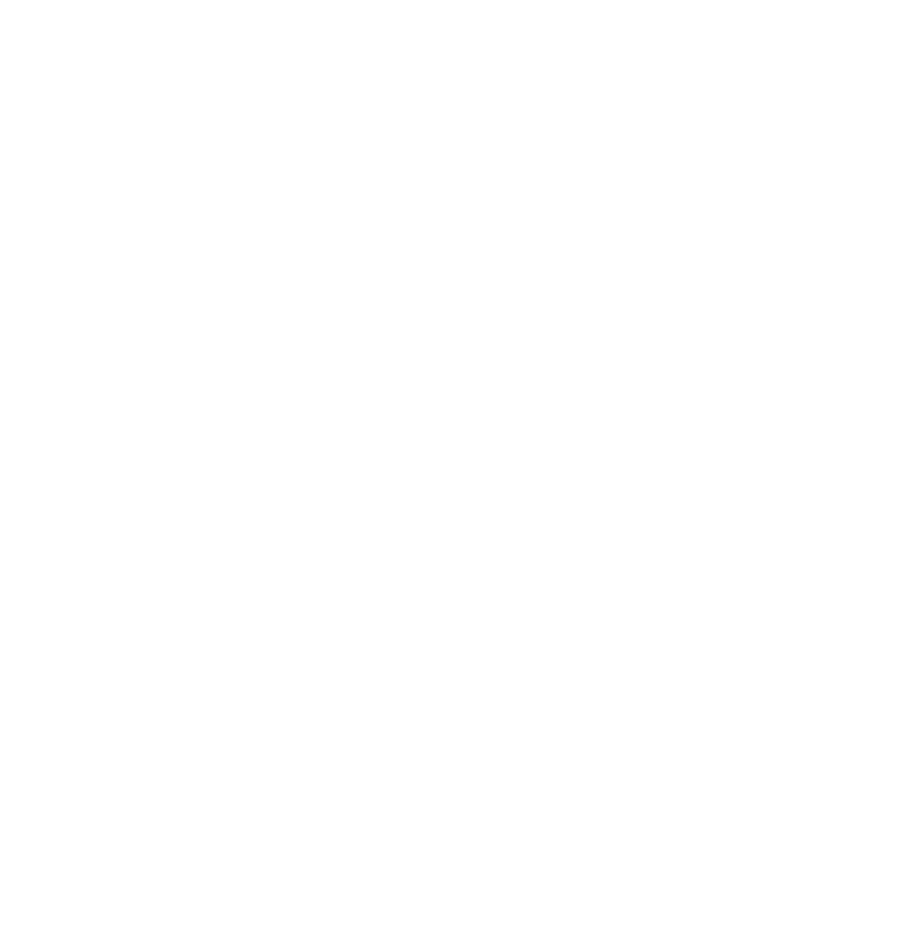 scroll, scrollTop: 0, scrollLeft: 0, axis: both 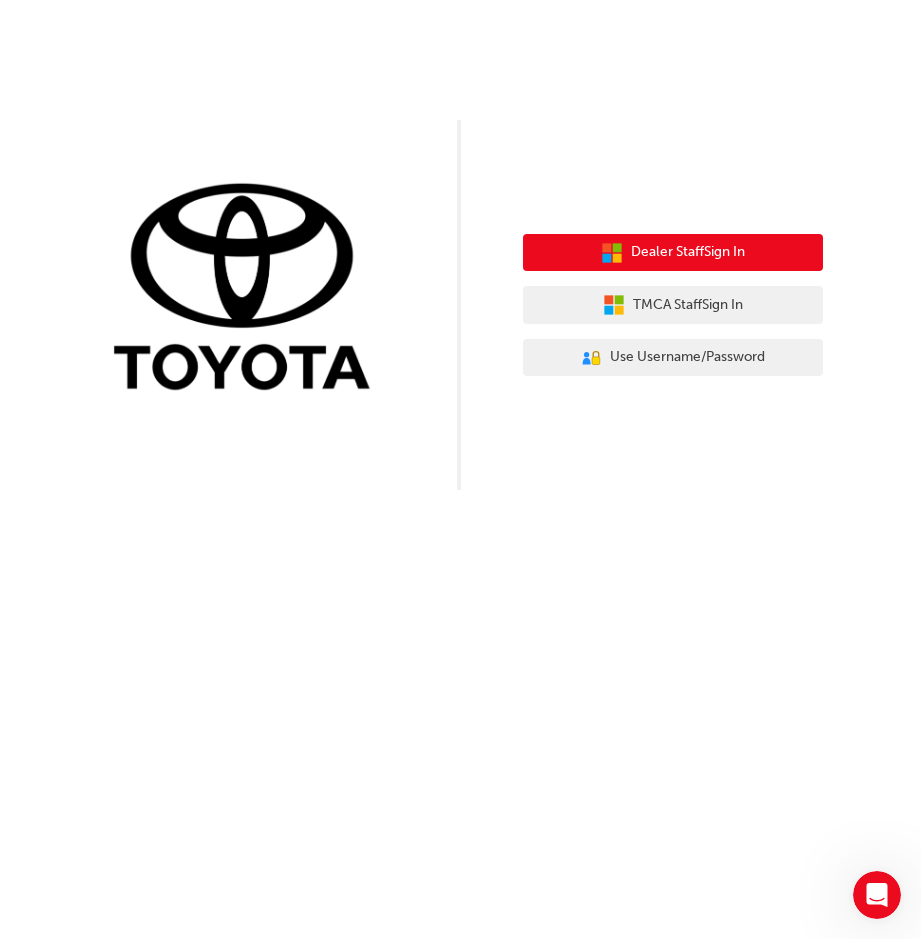 click on "Dealer Staff  Sign In" at bounding box center [688, 252] 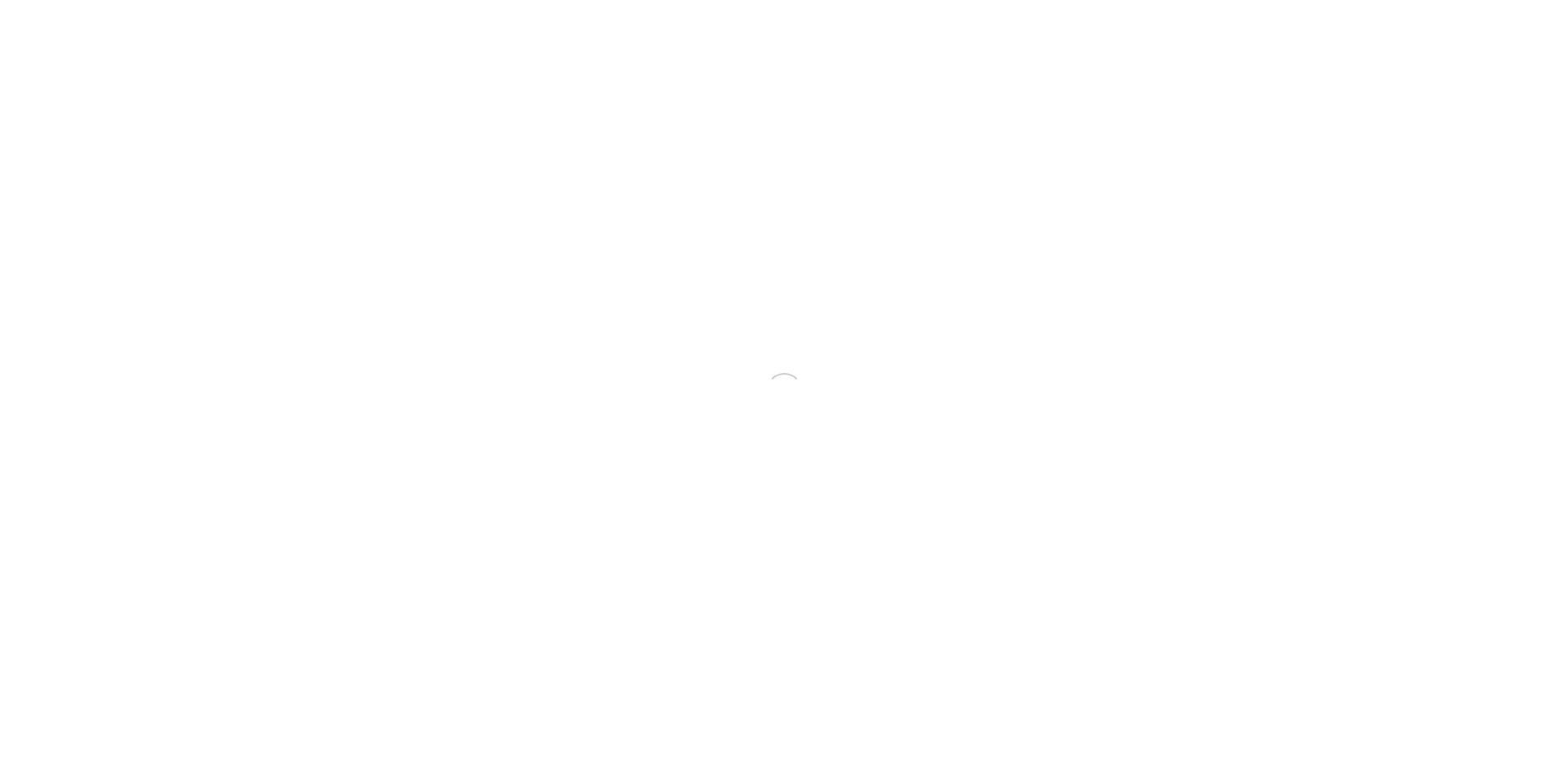 scroll, scrollTop: 0, scrollLeft: 0, axis: both 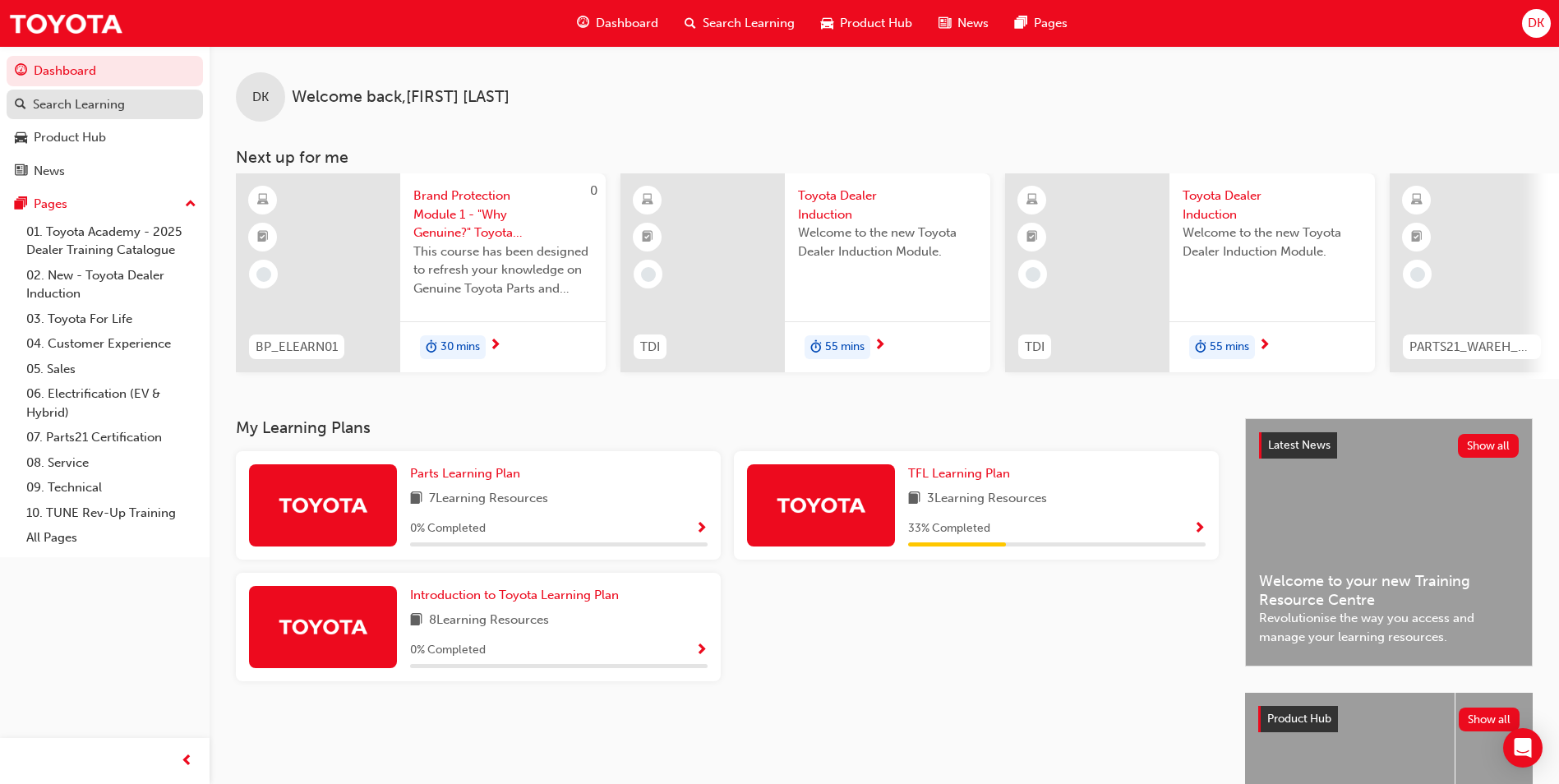 click on "Search Learning" at bounding box center (104, 104) 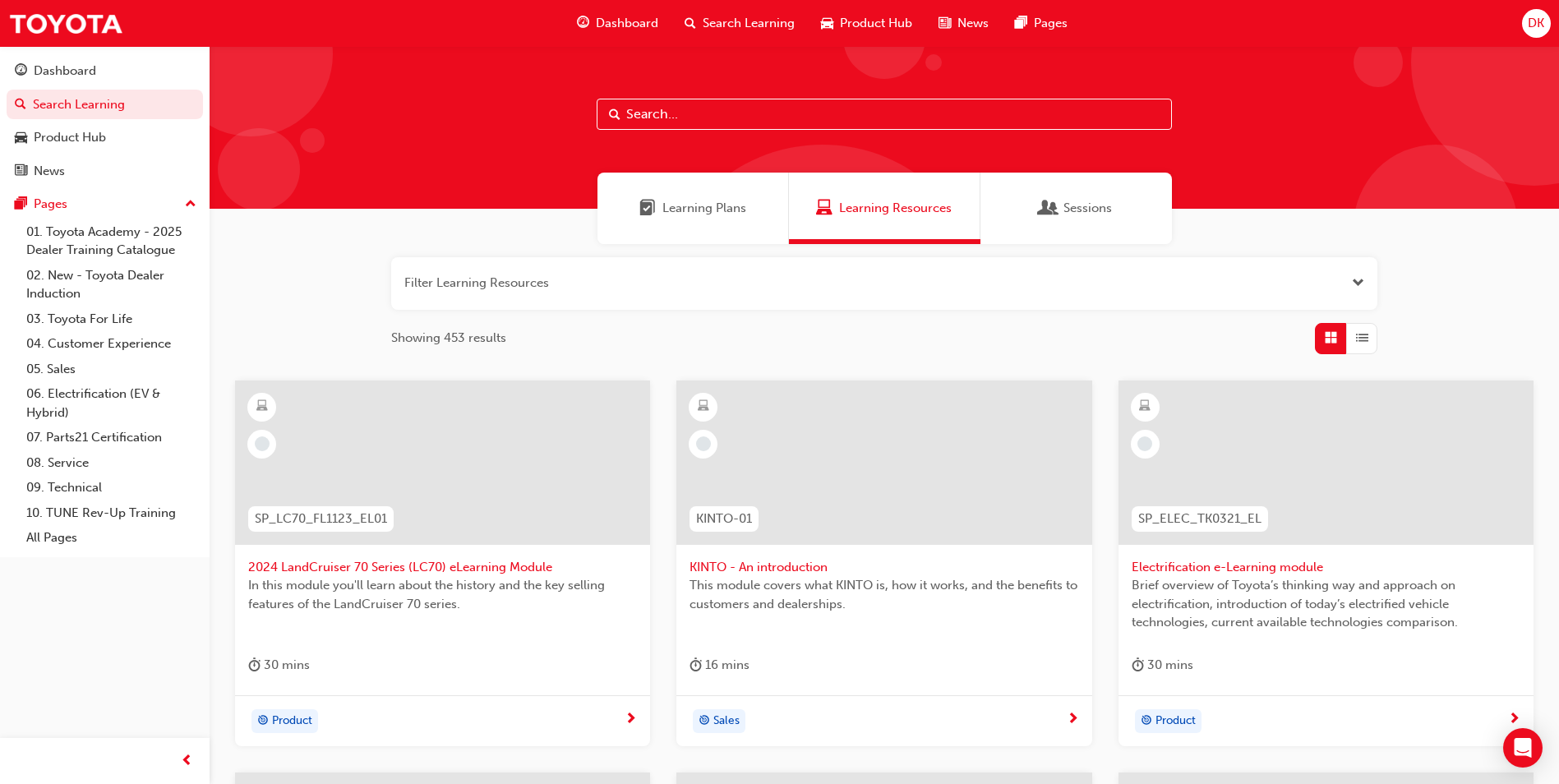 click at bounding box center [884, 114] 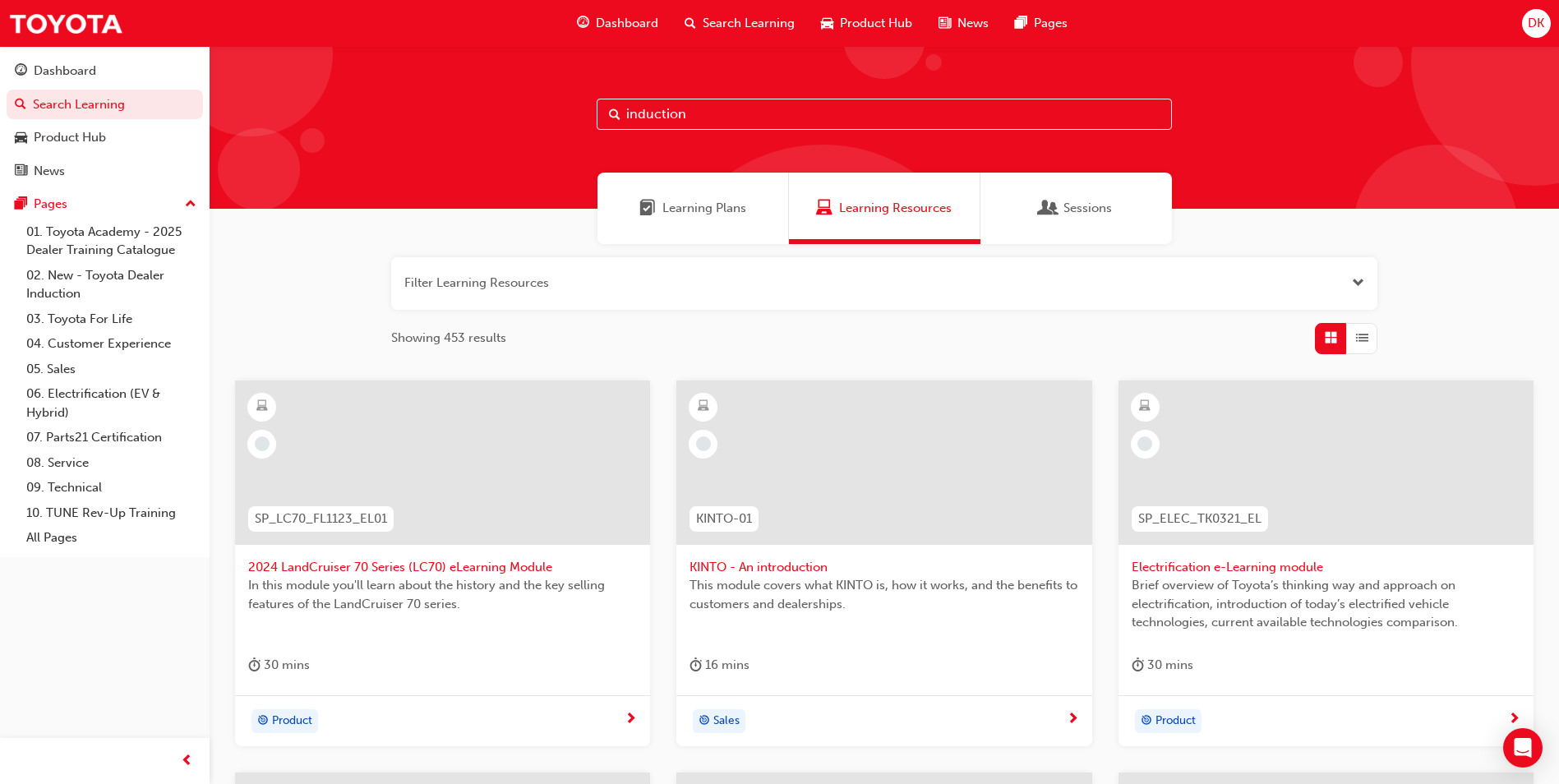 type on "induction" 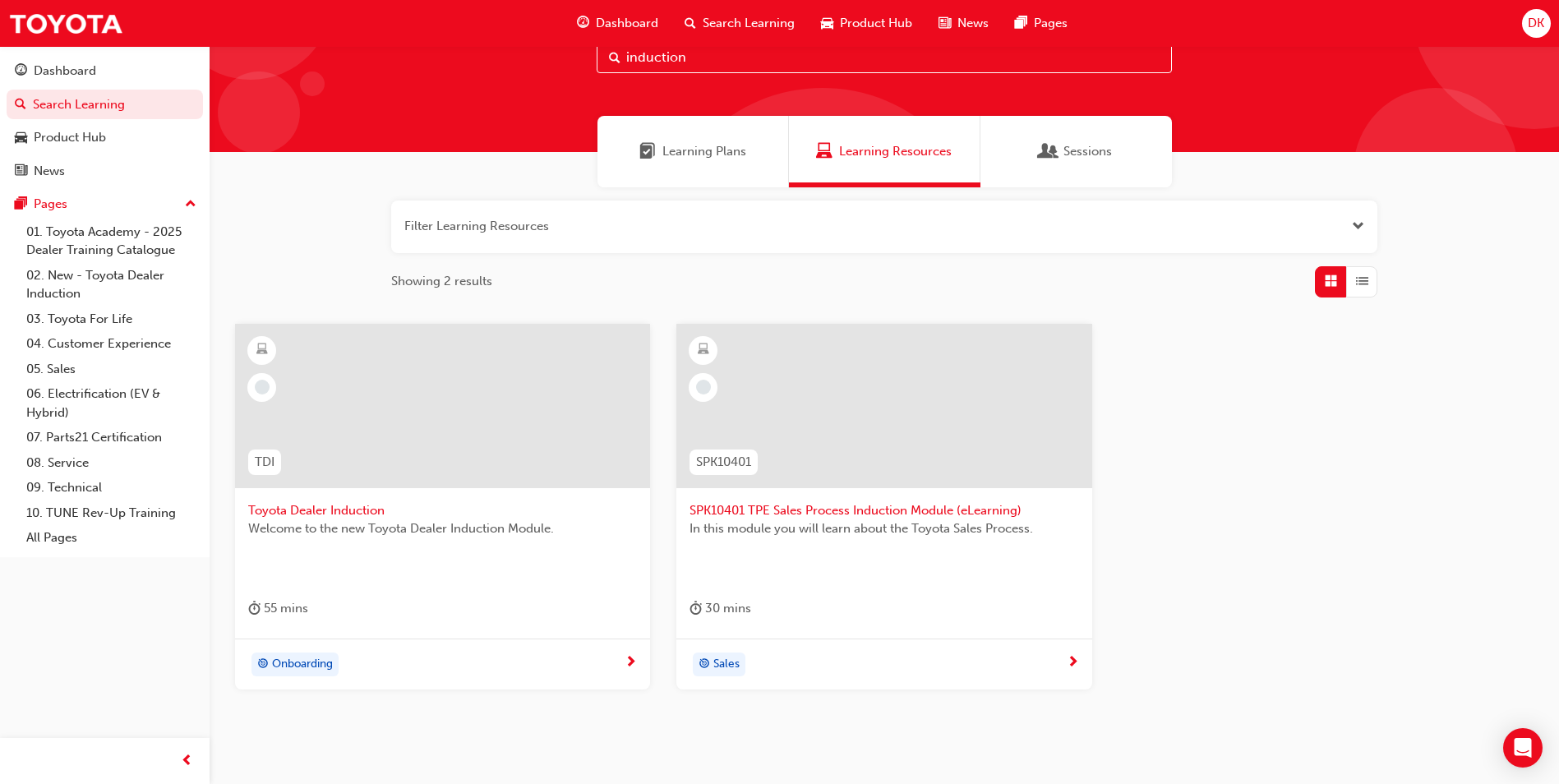 scroll, scrollTop: 82, scrollLeft: 0, axis: vertical 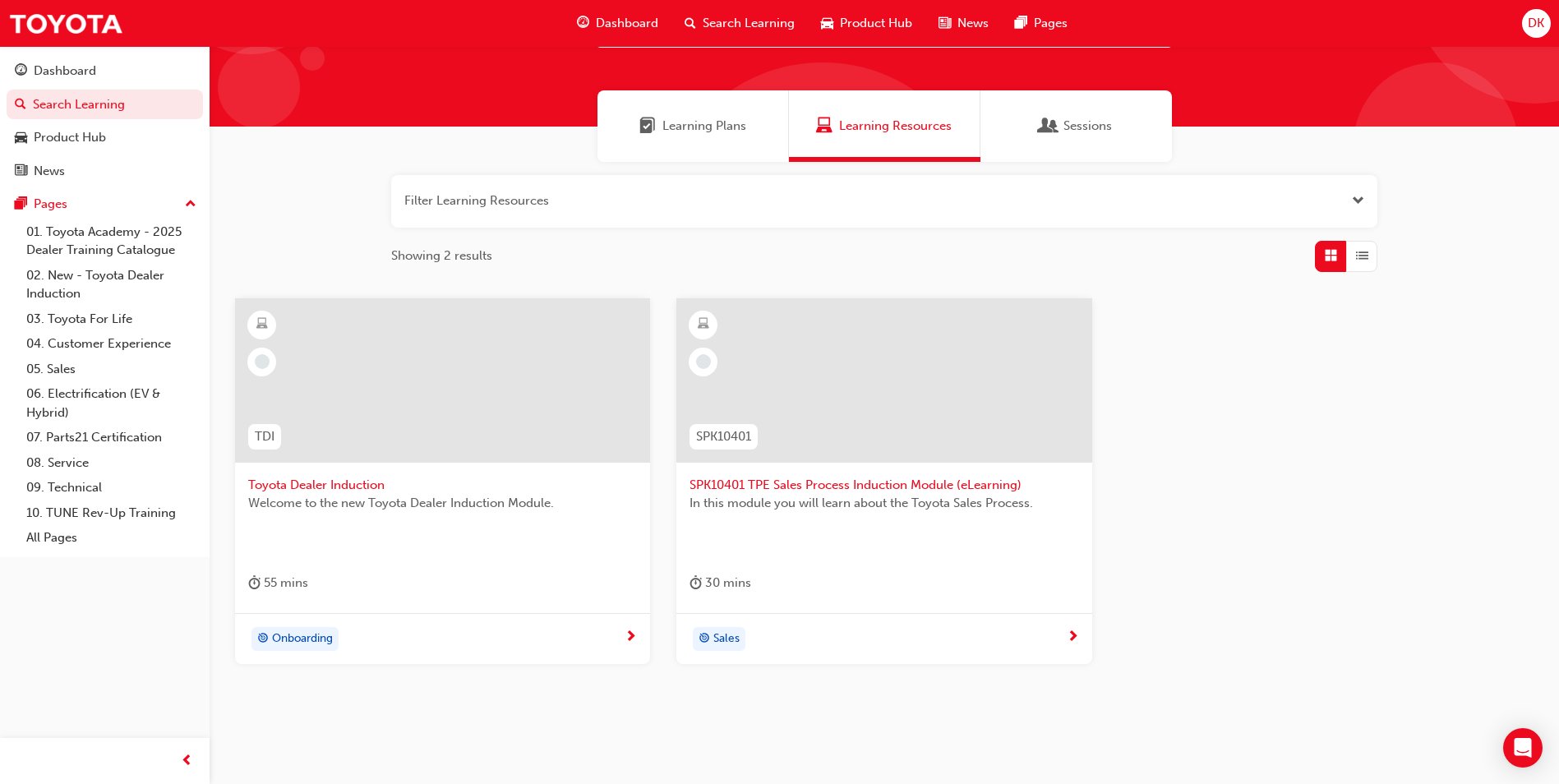 click on "Toyota Dealer Induction" at bounding box center [442, 485] 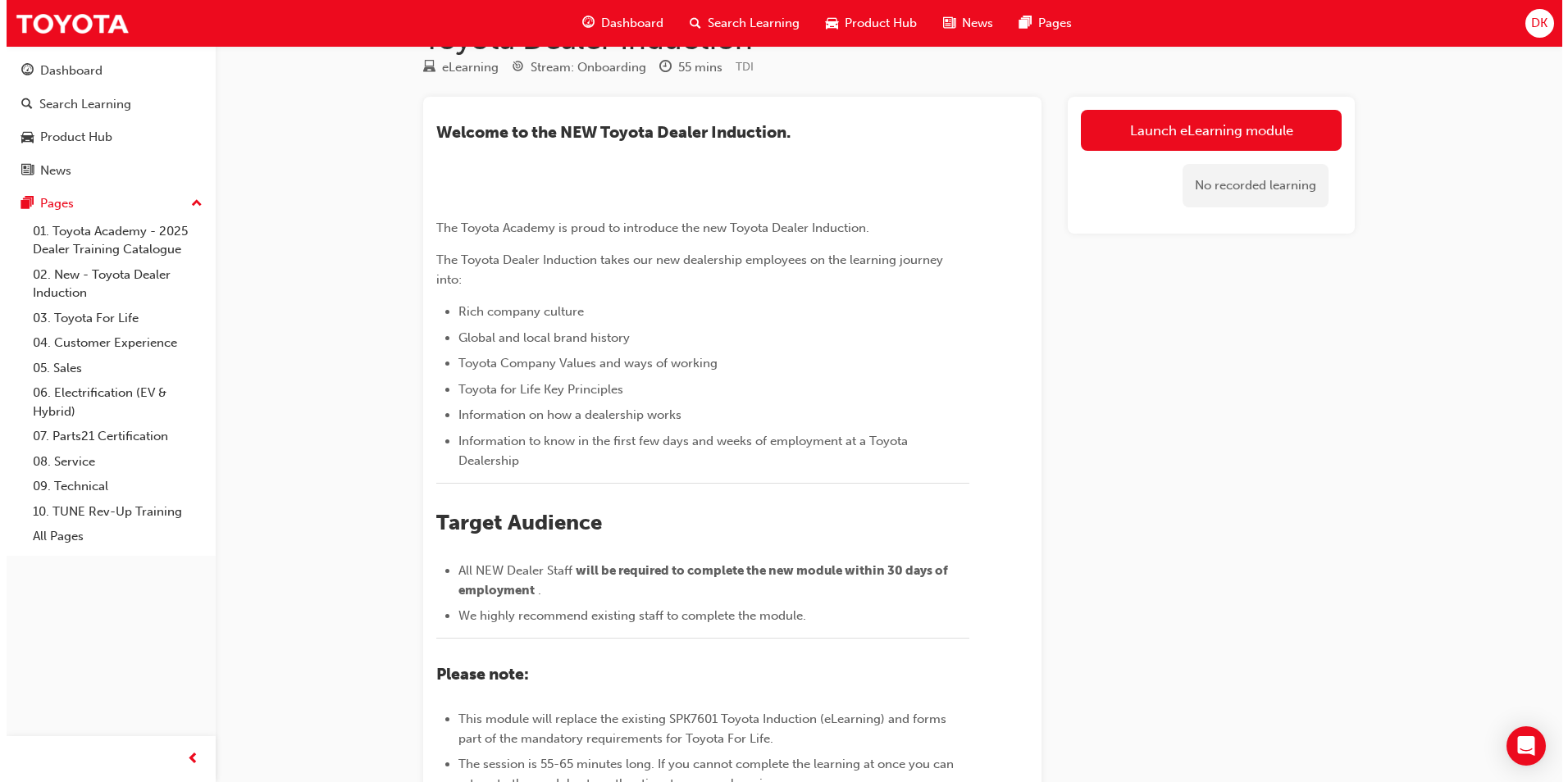 scroll, scrollTop: 0, scrollLeft: 0, axis: both 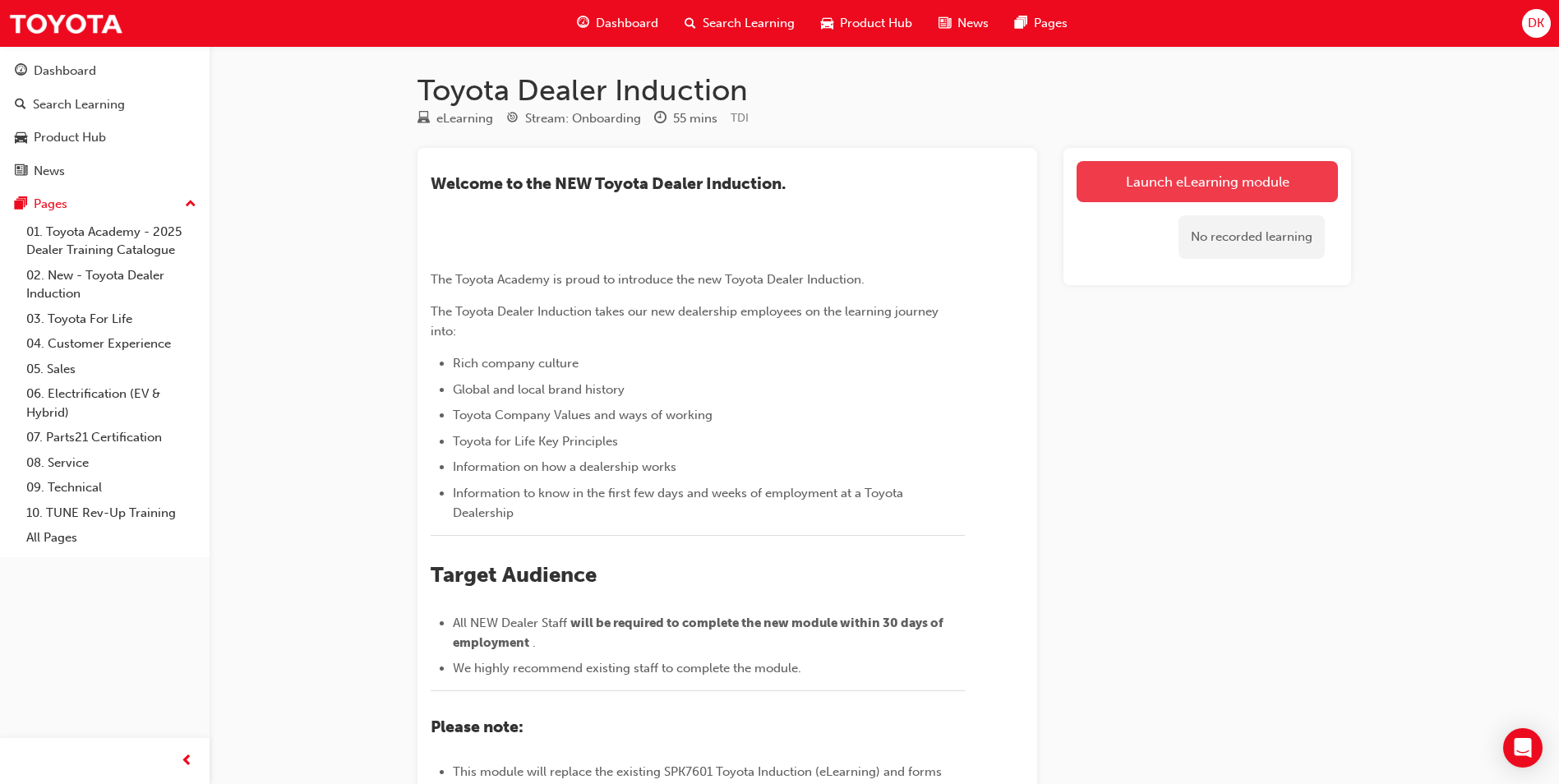 click on "Launch eLearning module" at bounding box center (1207, 182) 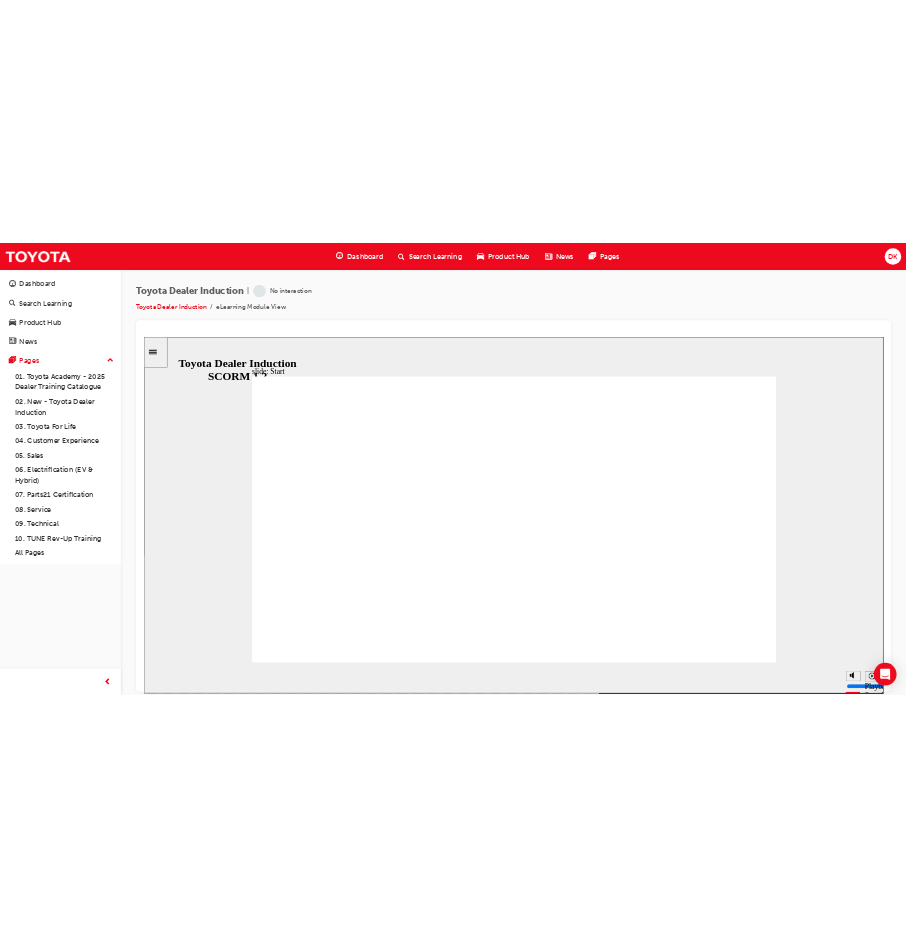 scroll, scrollTop: 0, scrollLeft: 0, axis: both 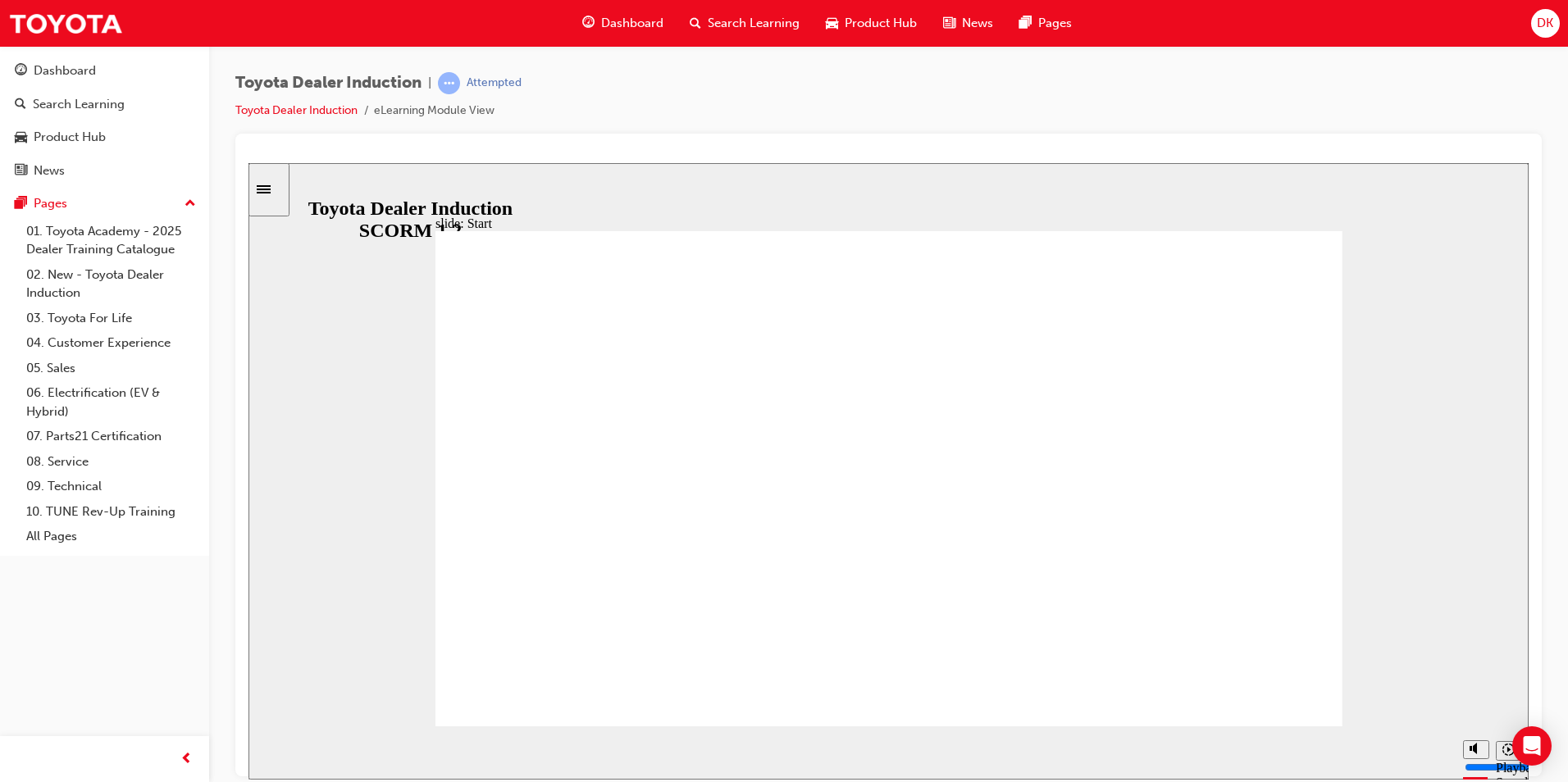click 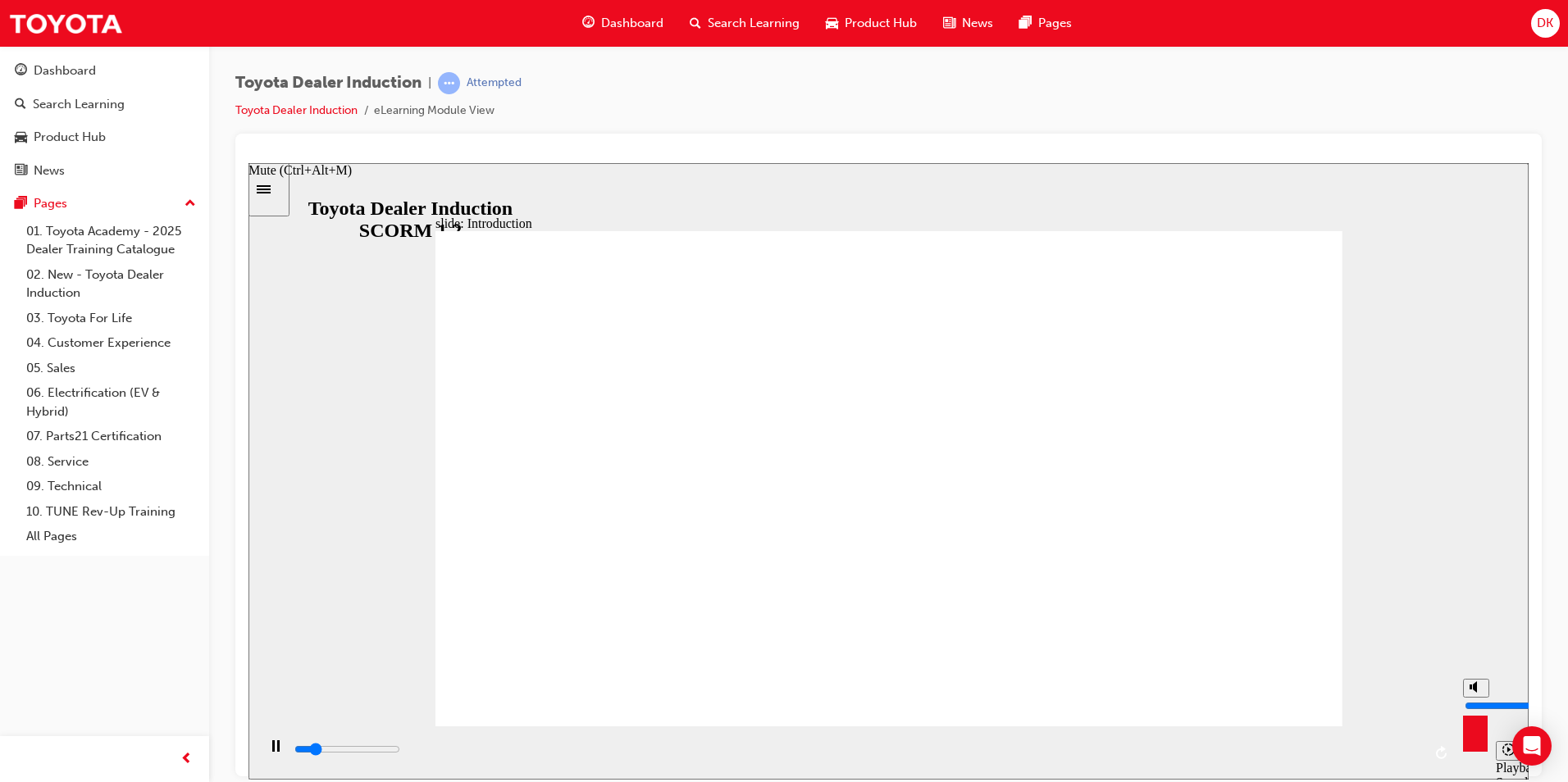 type on "9300" 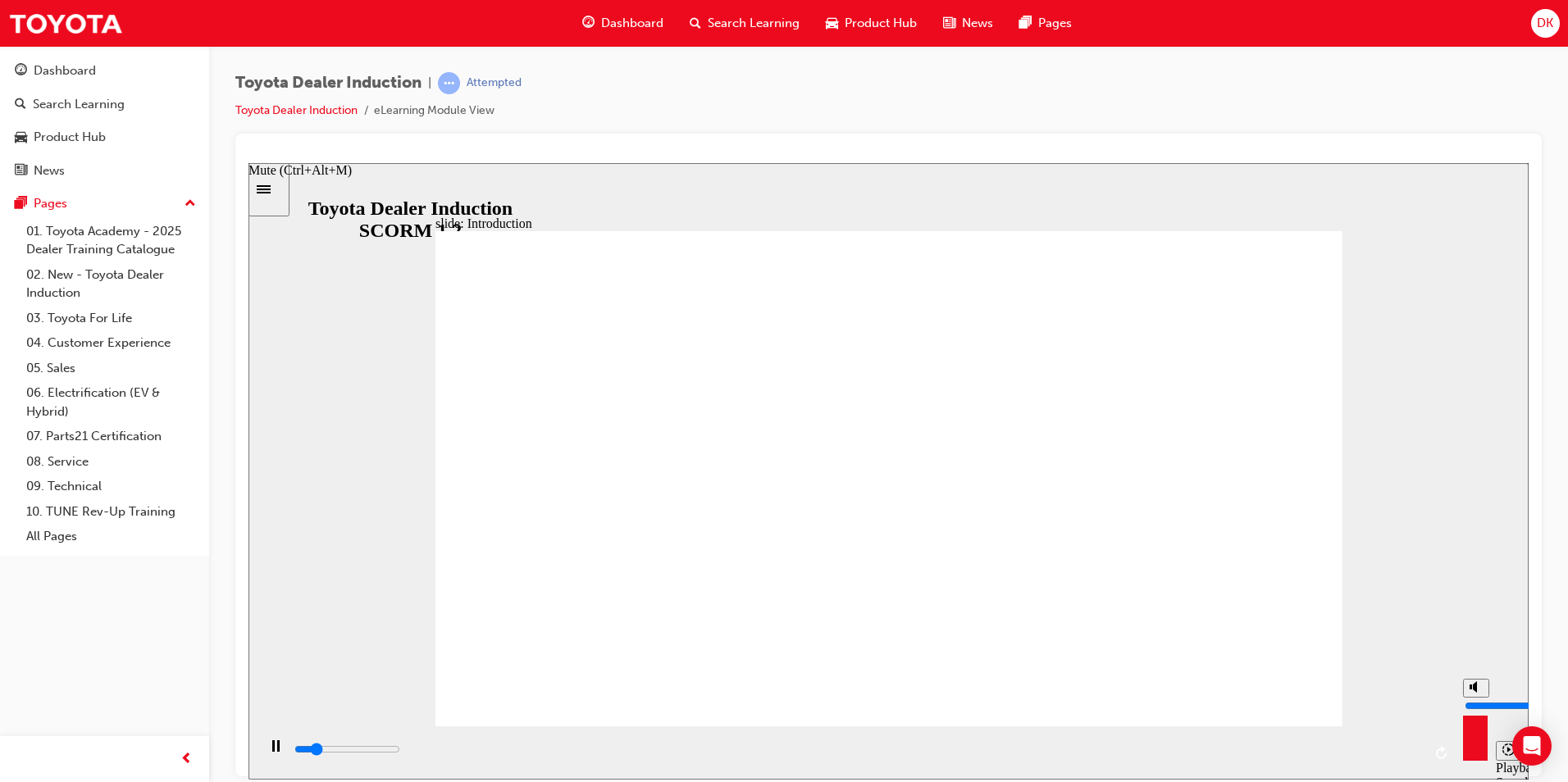 type on "9800" 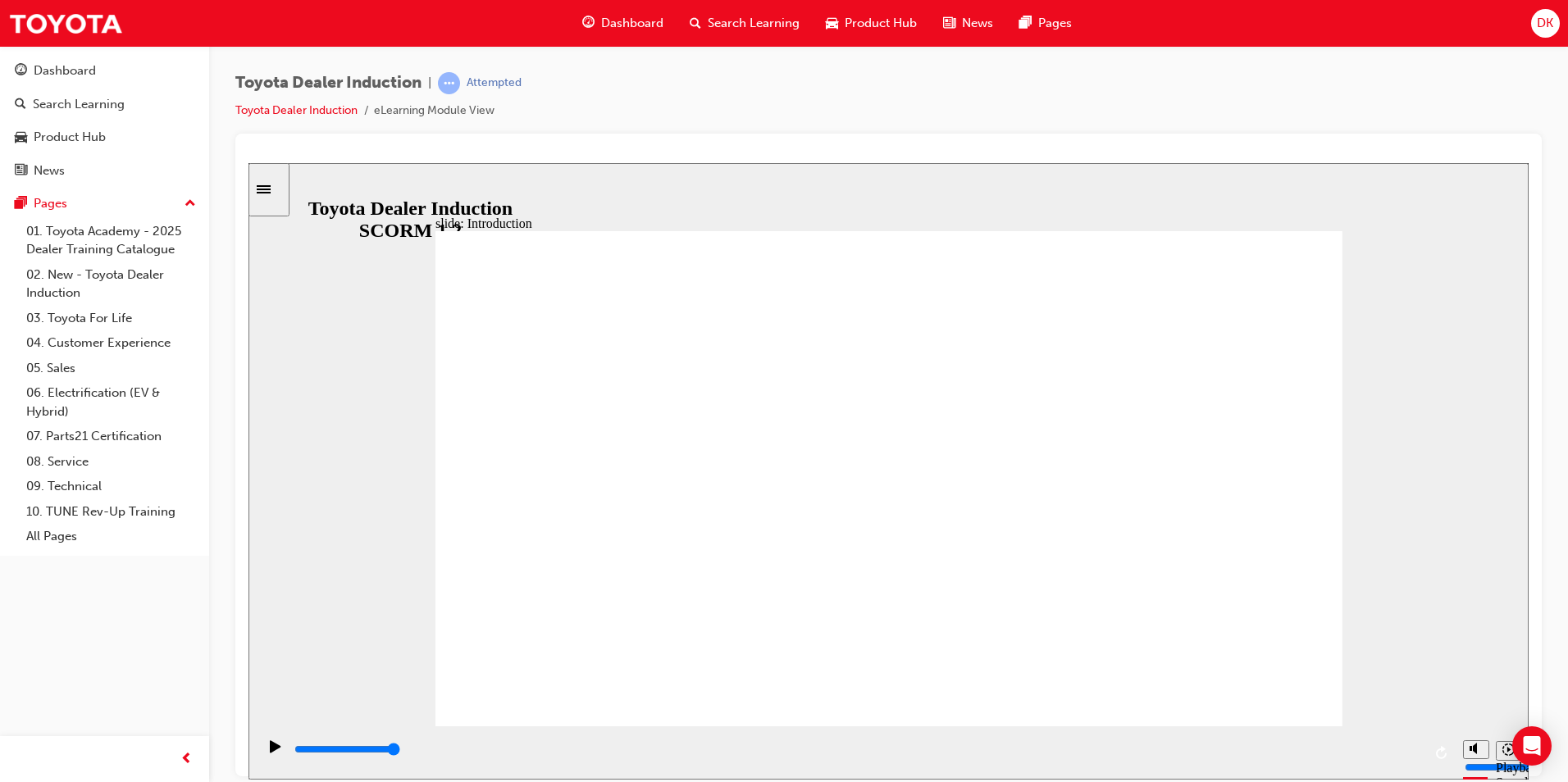 click 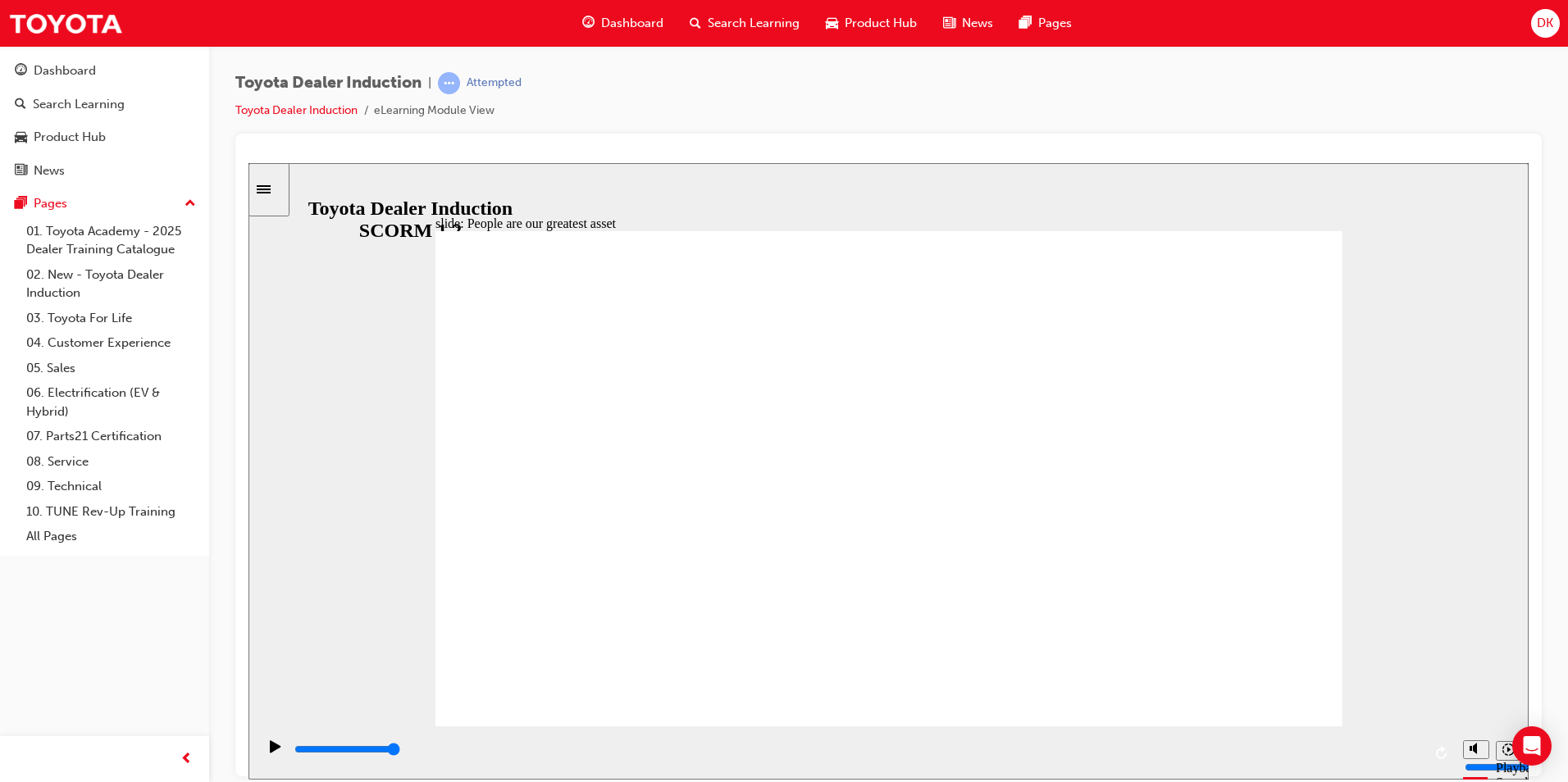 click 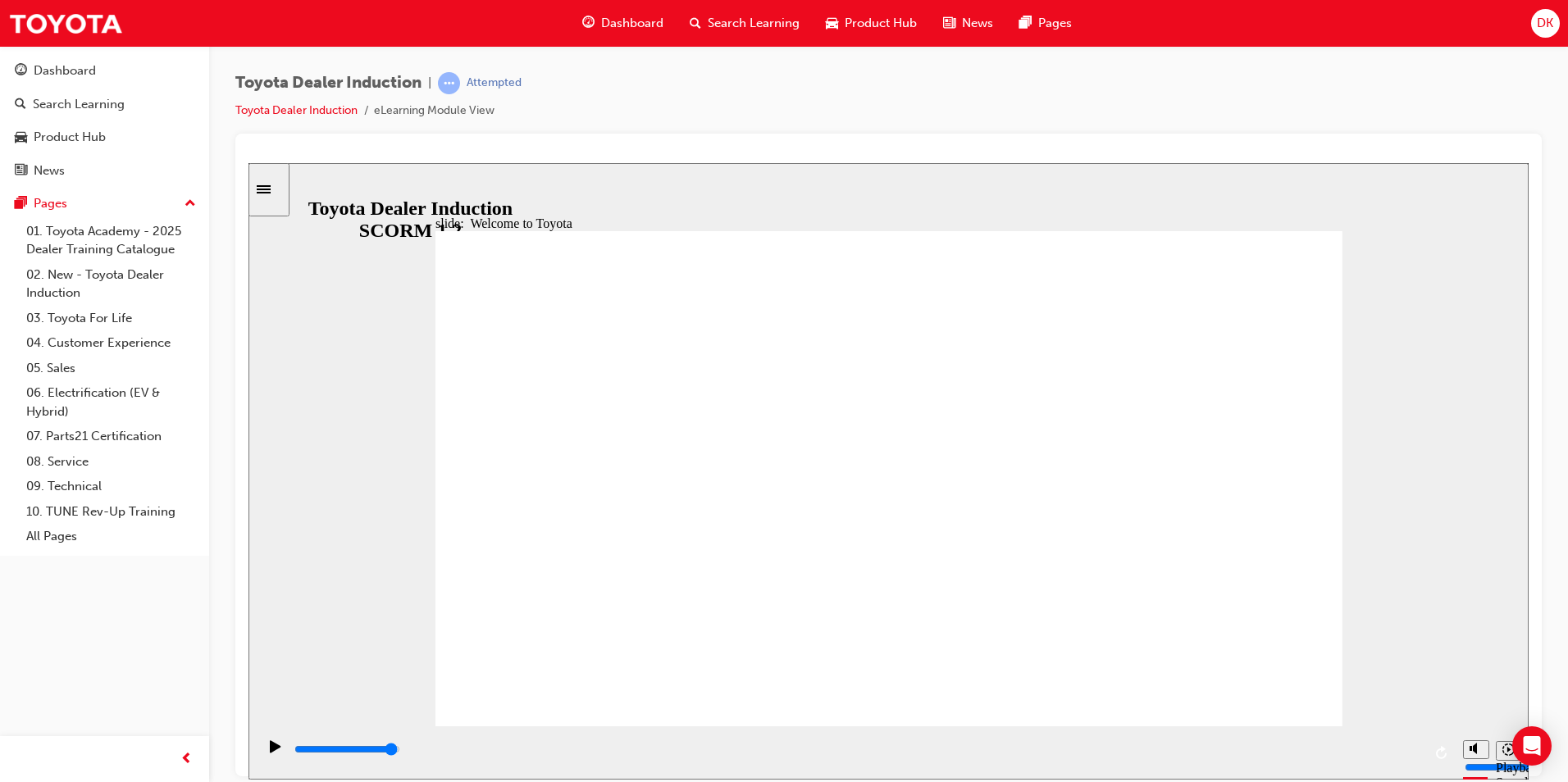 click 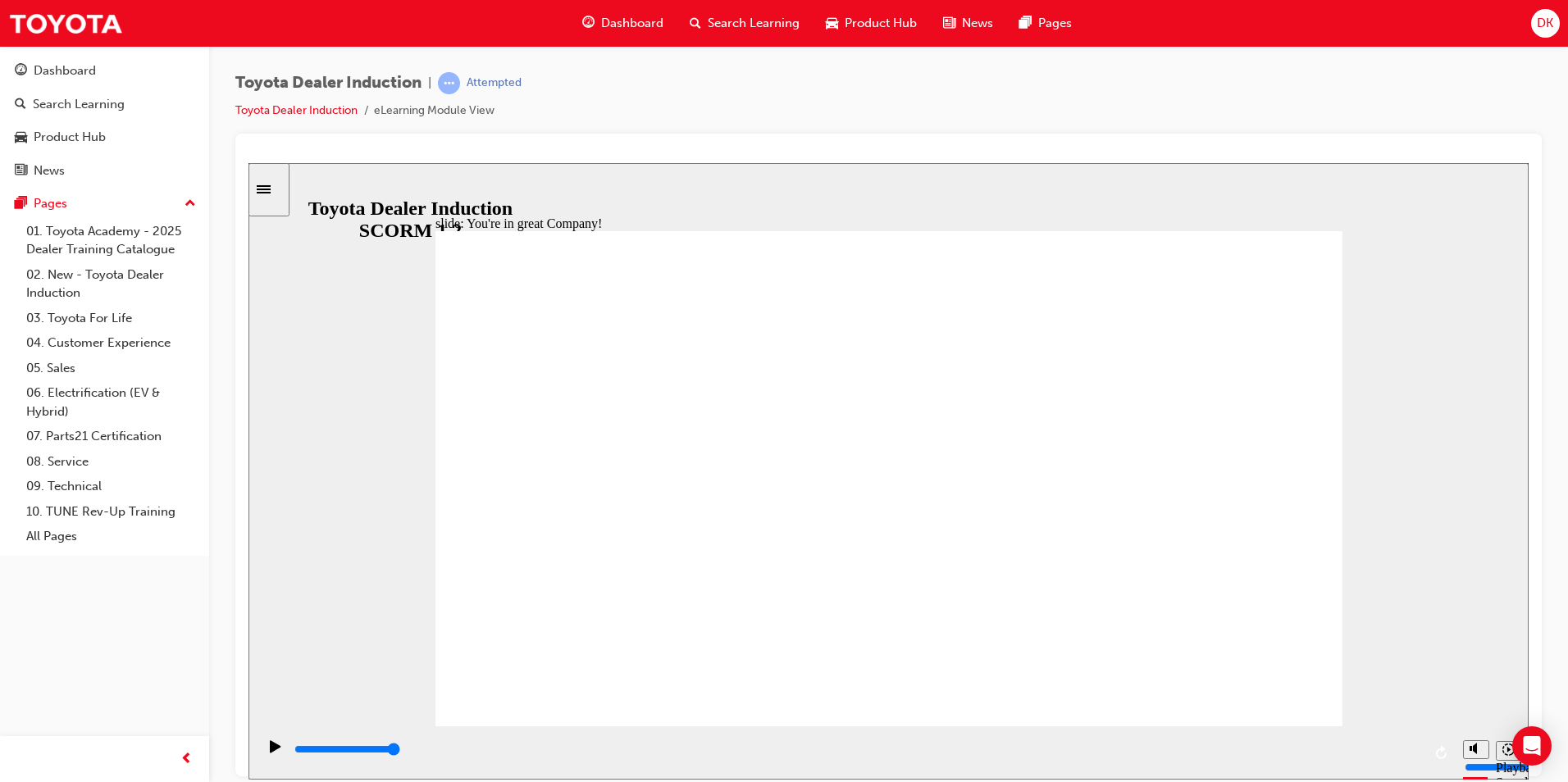 click 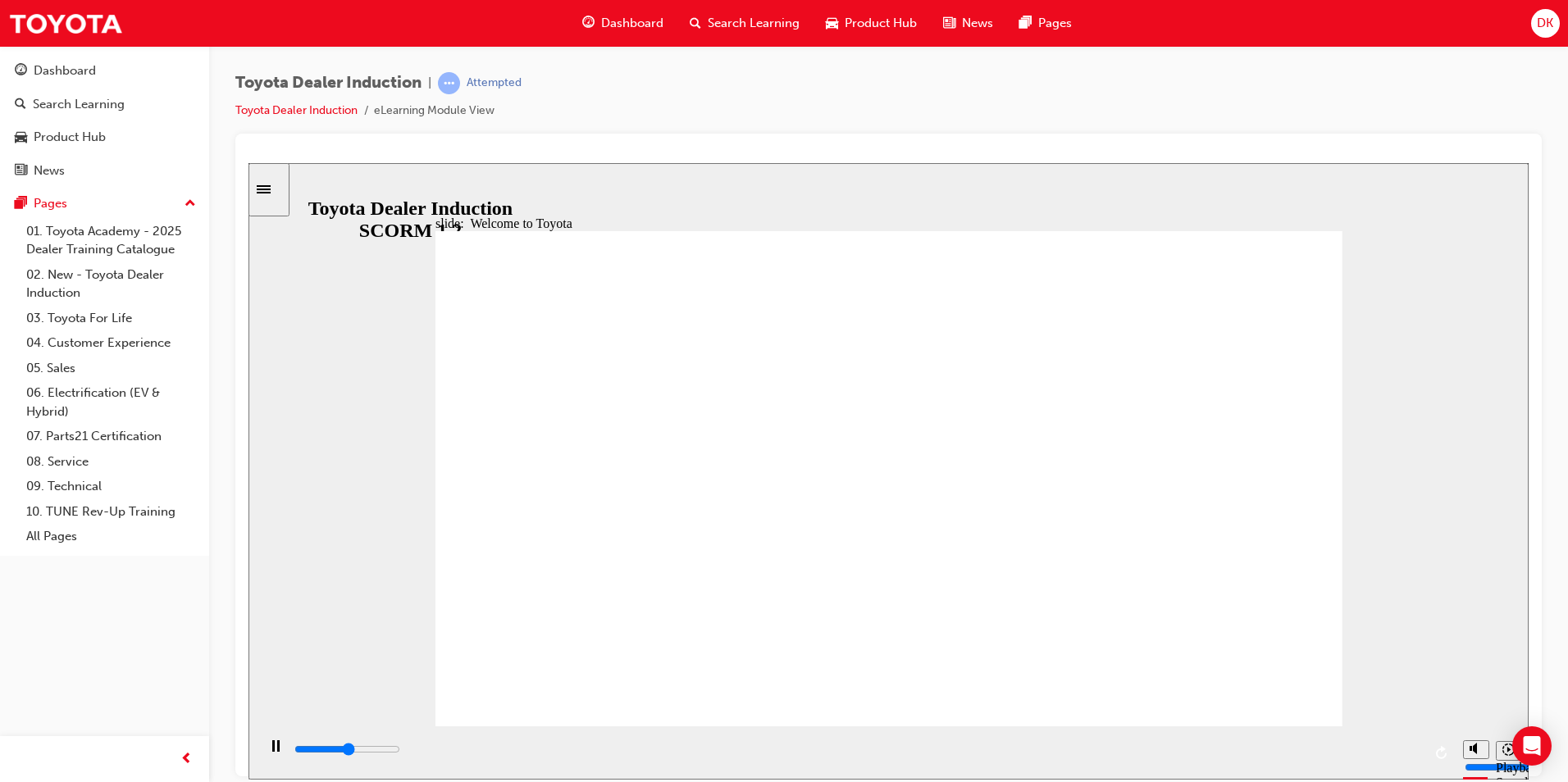 click on "NEXT NEXT" at bounding box center (1260, 2280) 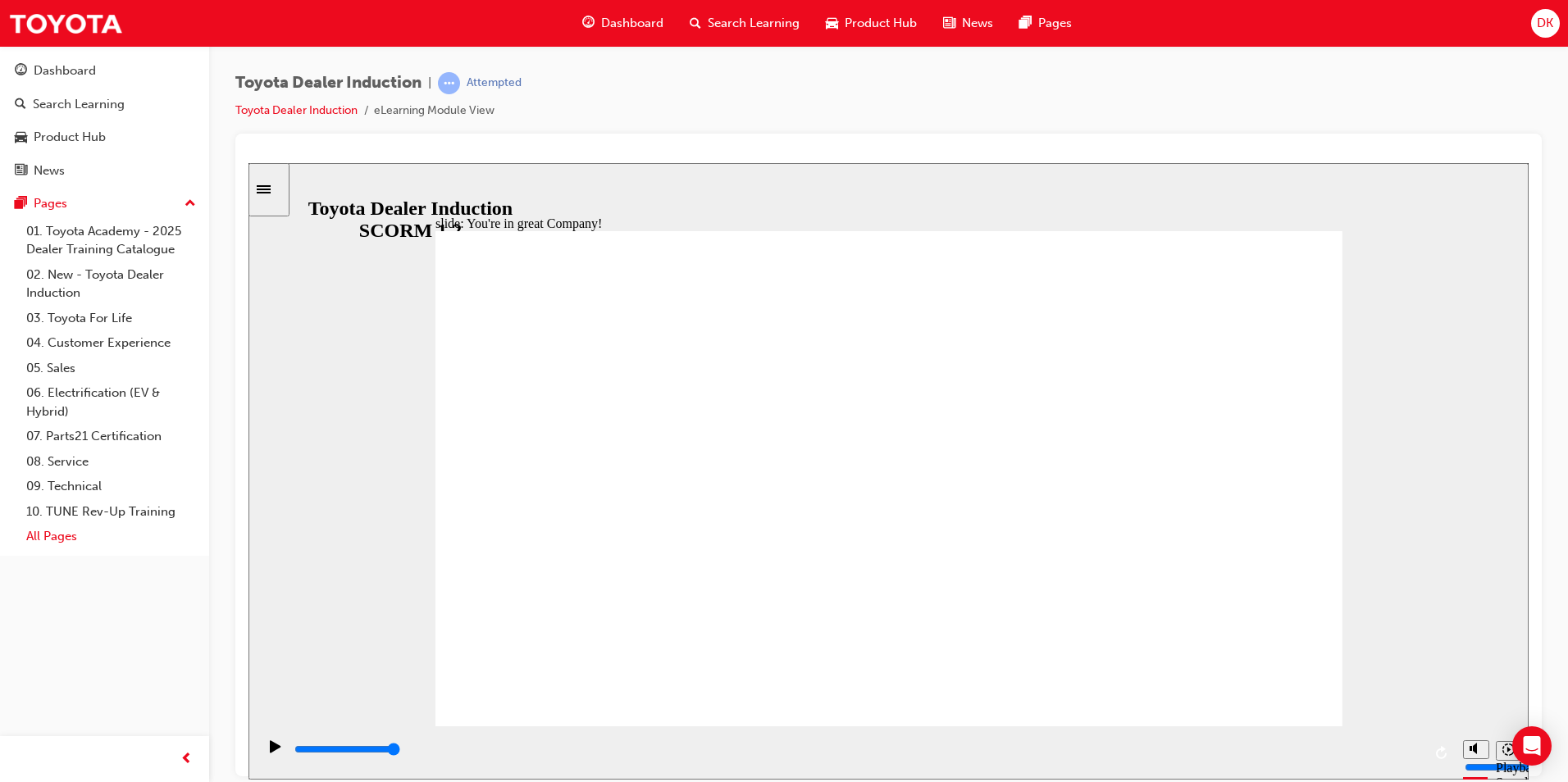 click on "All Pages" at bounding box center (111, 536) 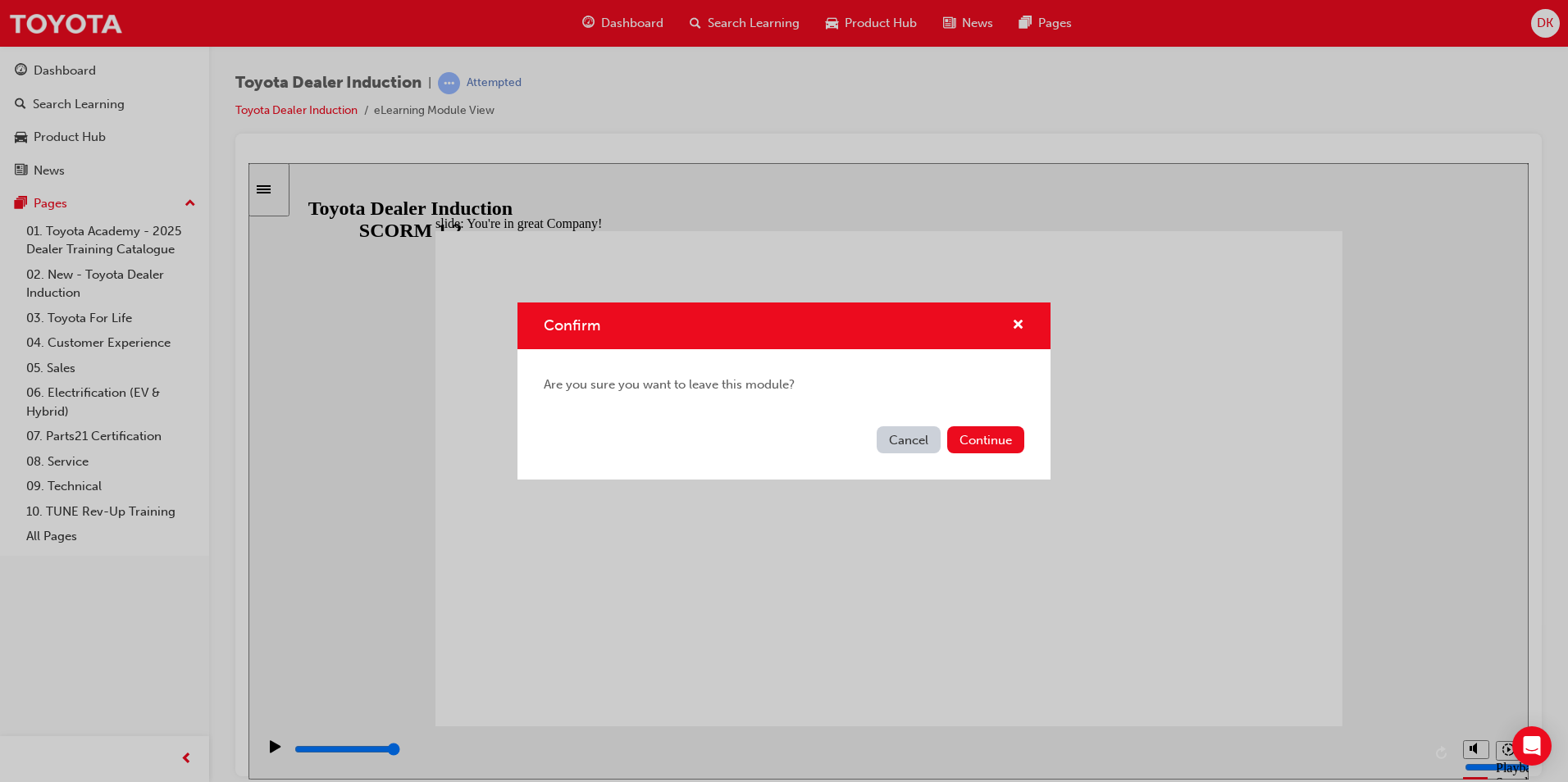 click on "Cancel" at bounding box center [909, 439] 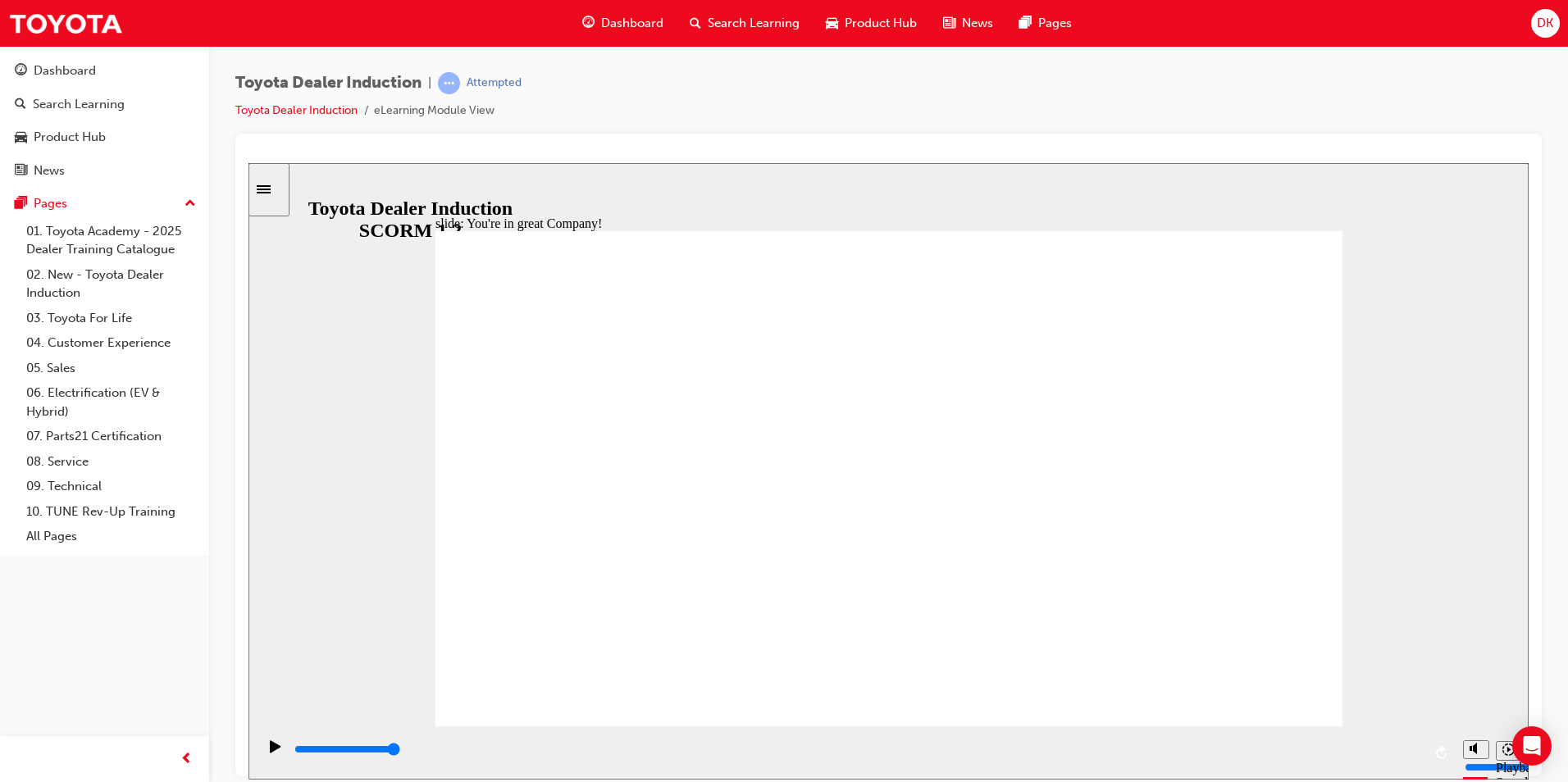 click 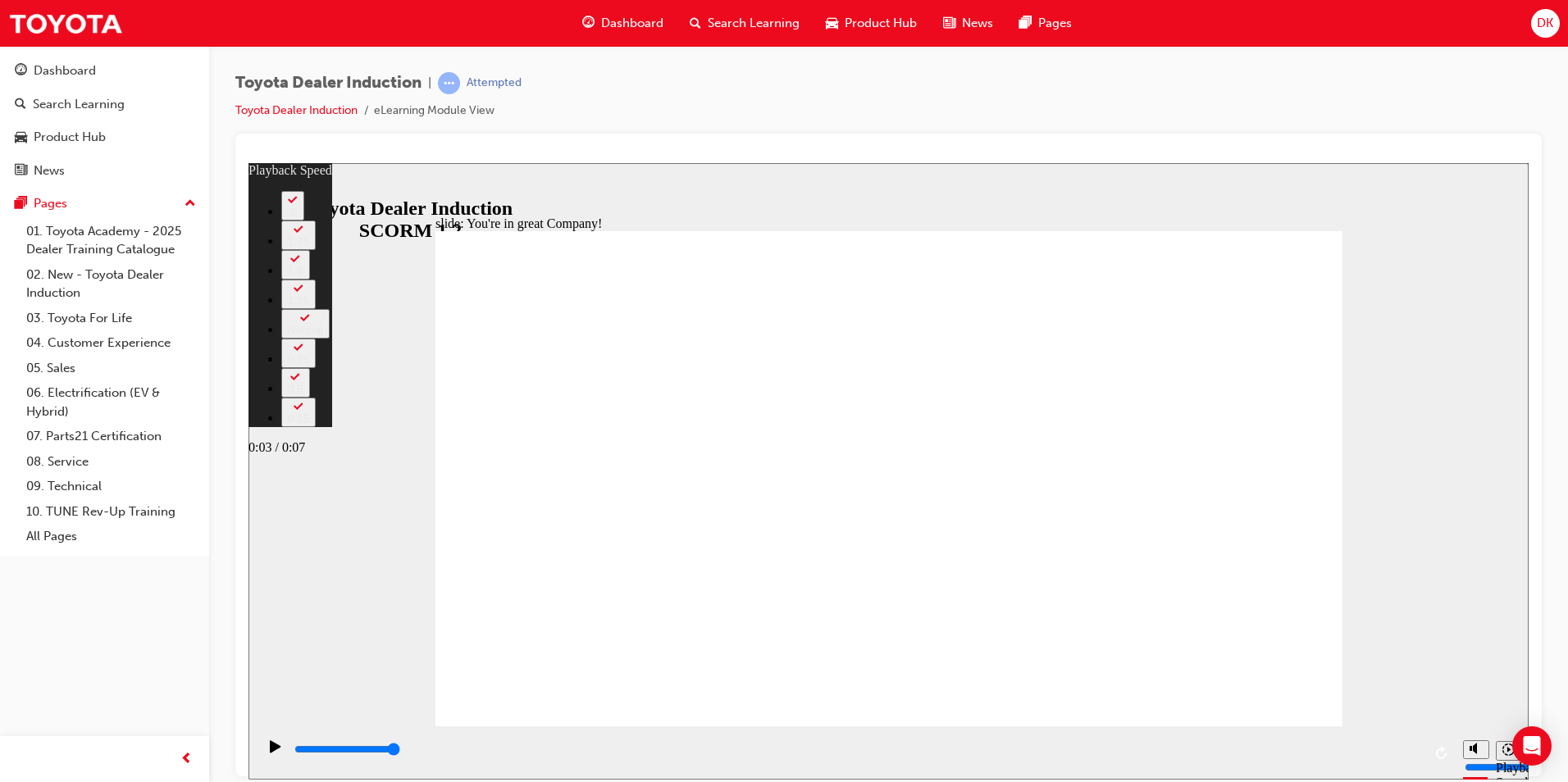type on "9" 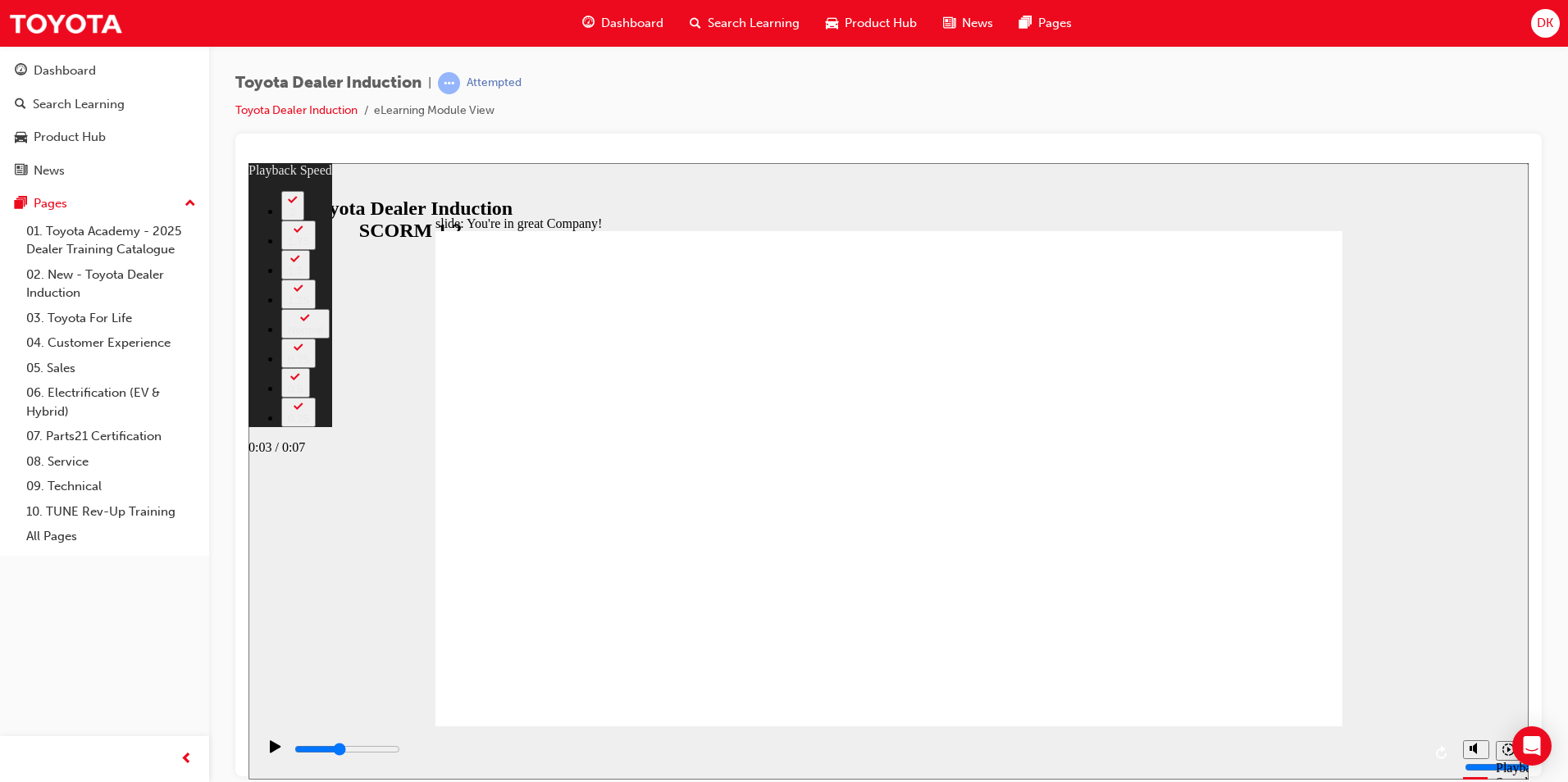 click at bounding box center [347, 748] 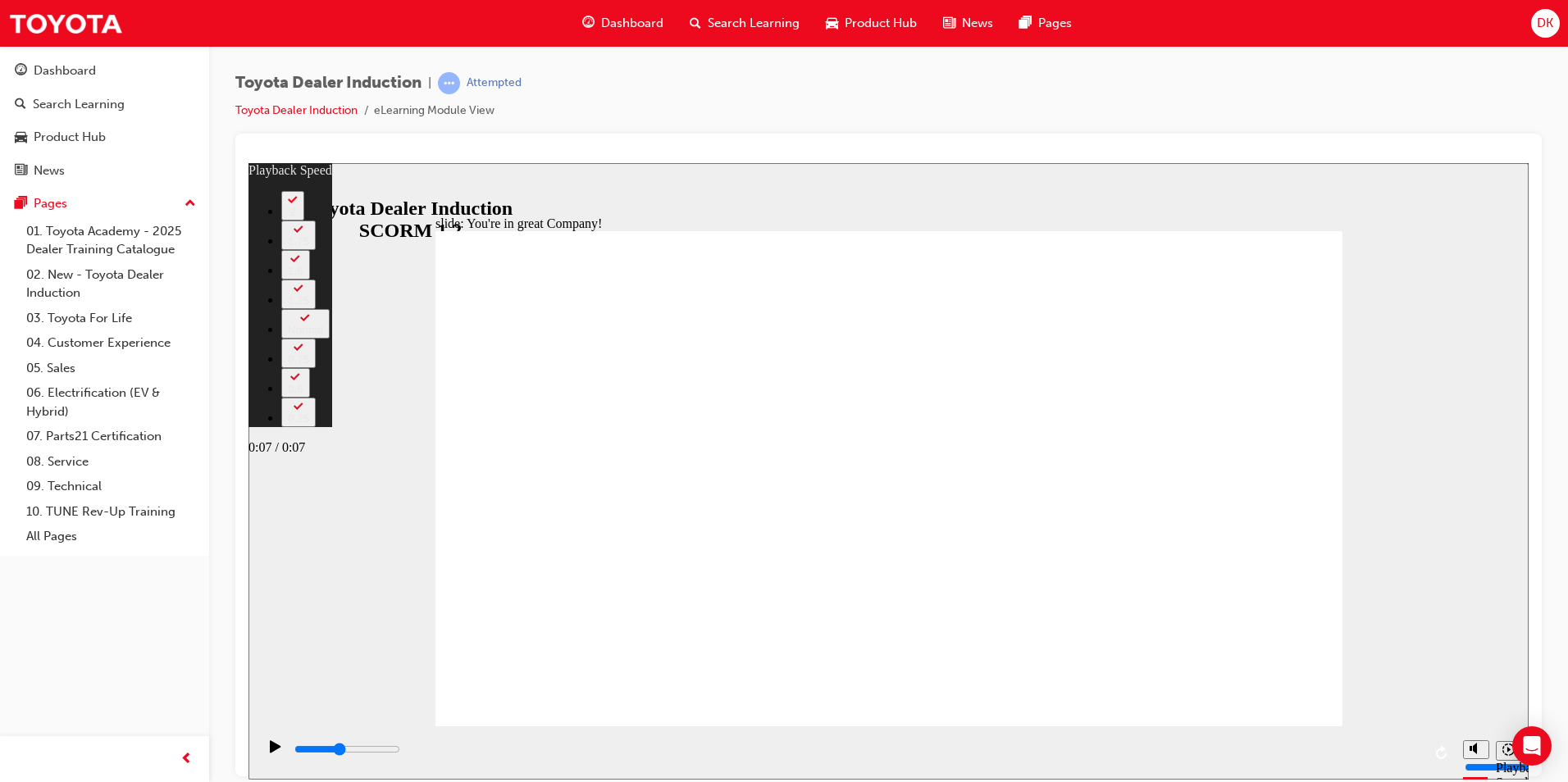type on "11" 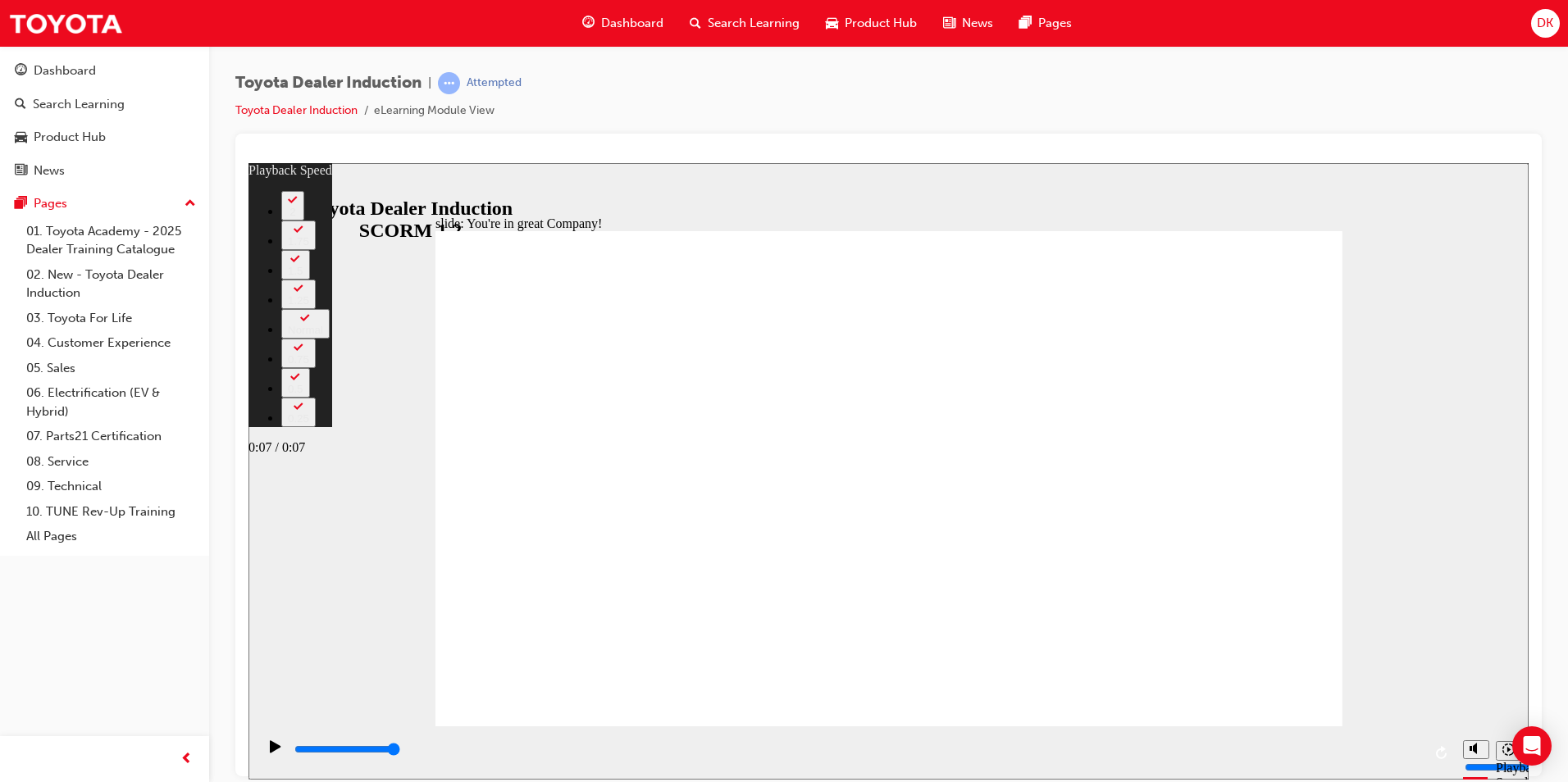 click at bounding box center (857, 749) 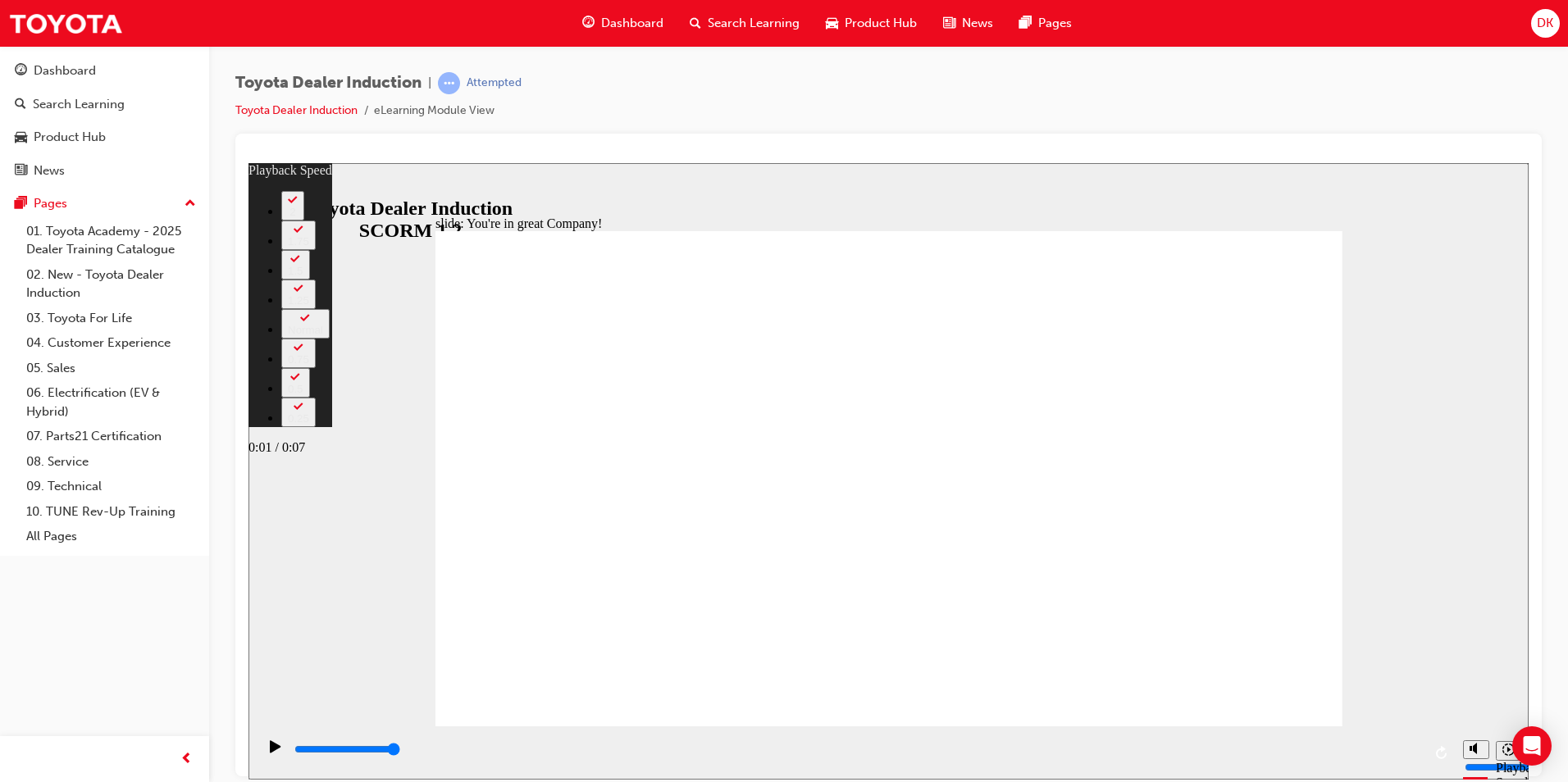 type on "38" 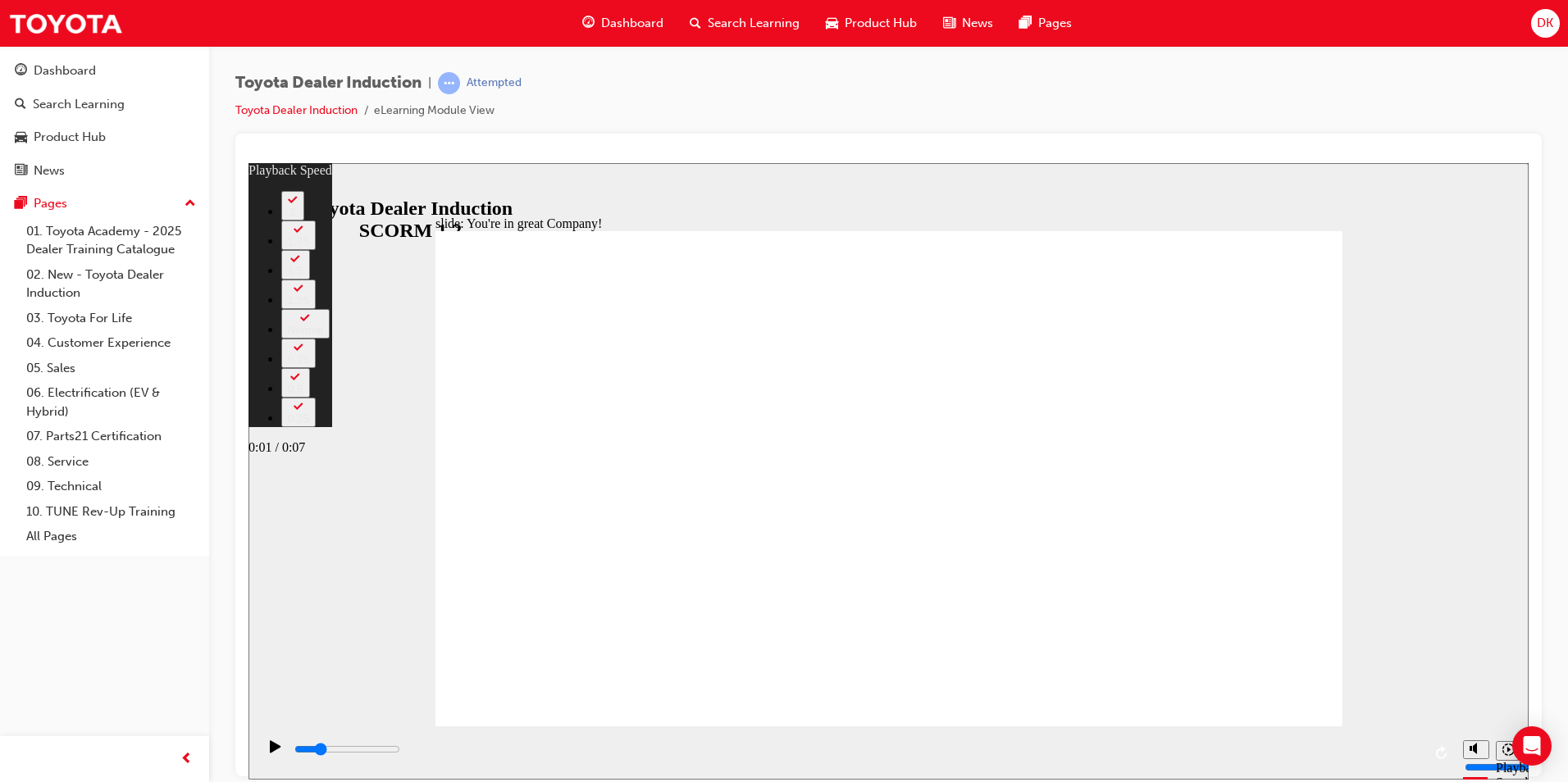 type on "39" 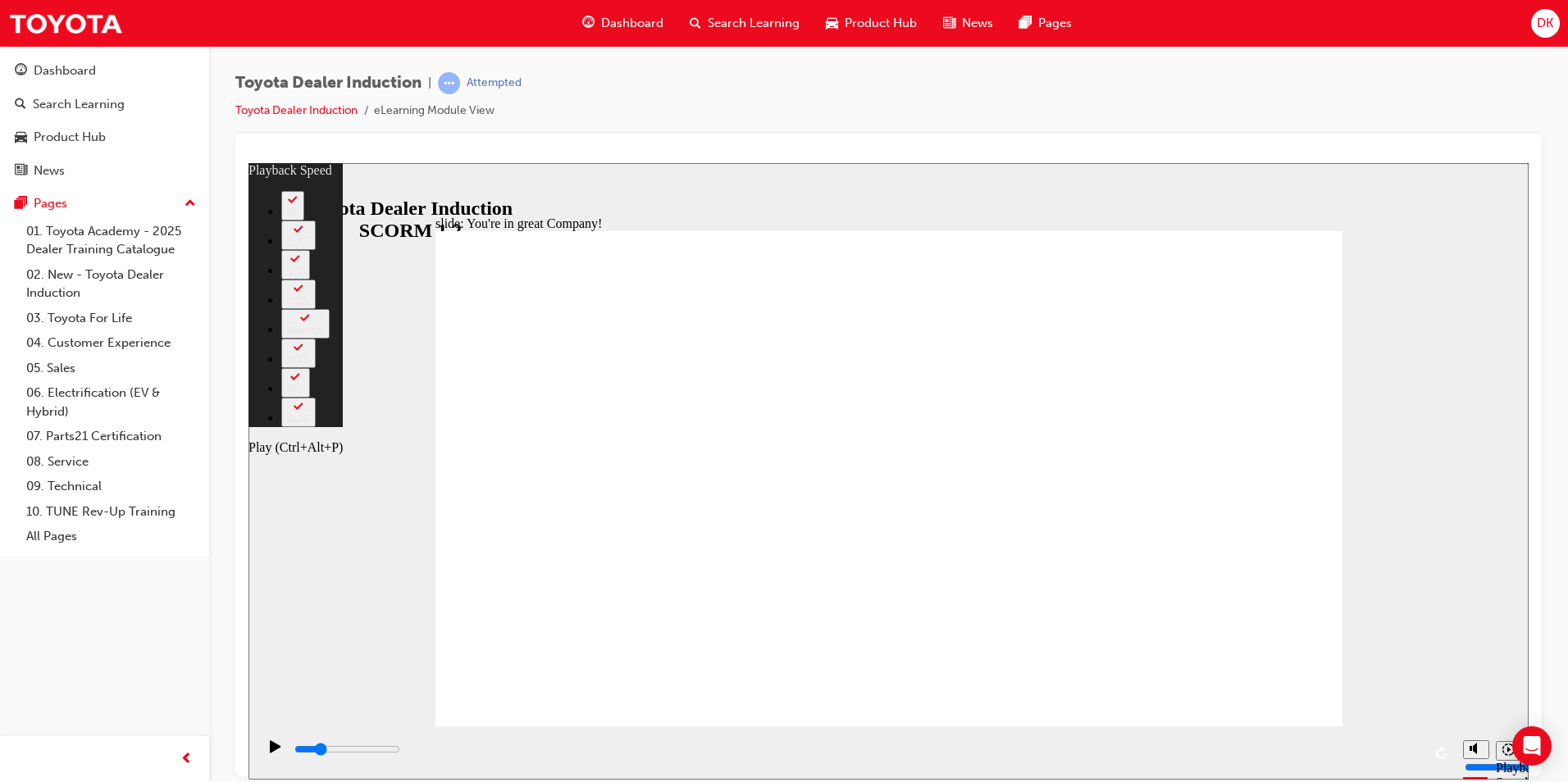 type on "54" 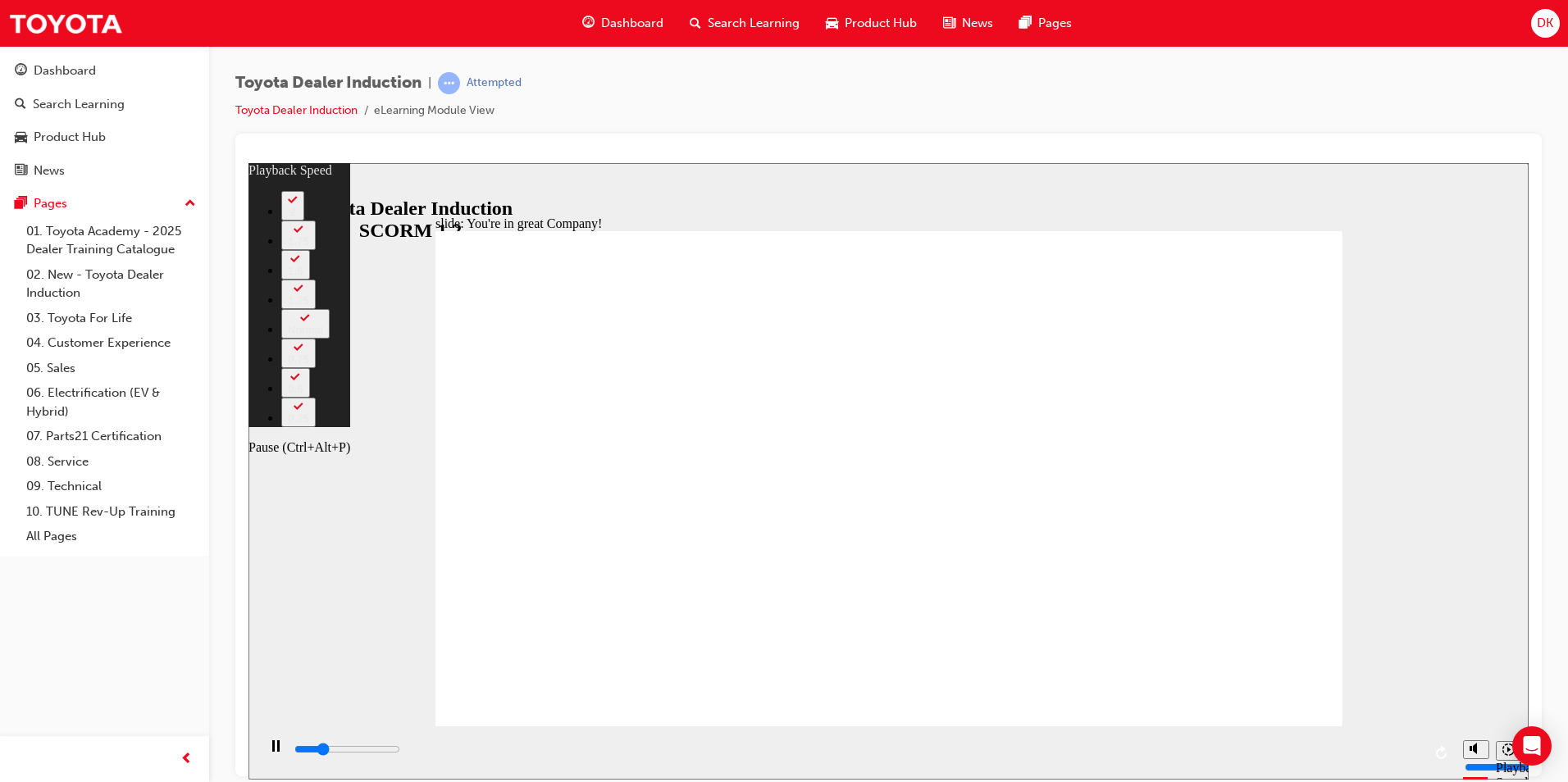 type on "1800" 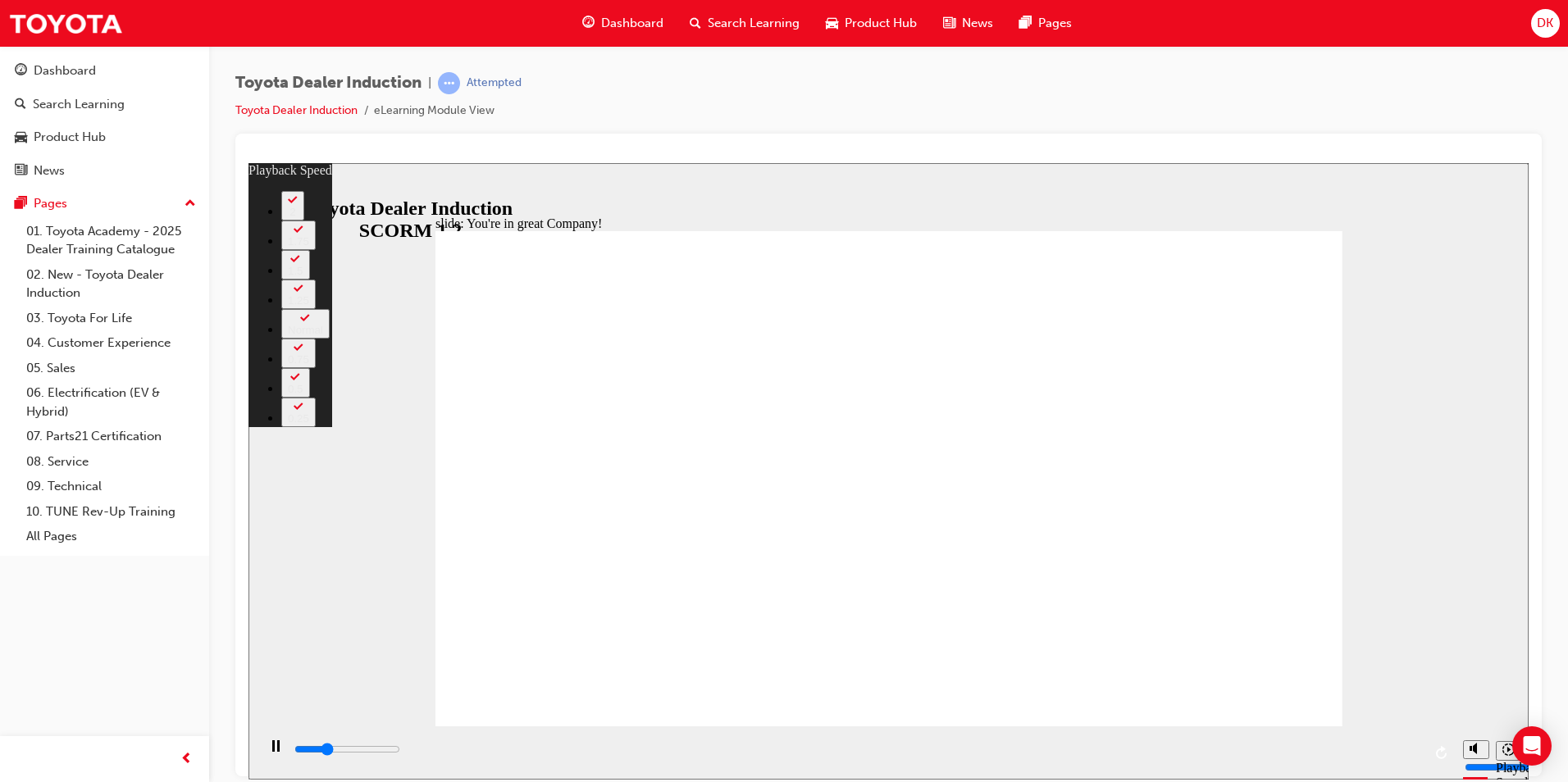 type on "2100" 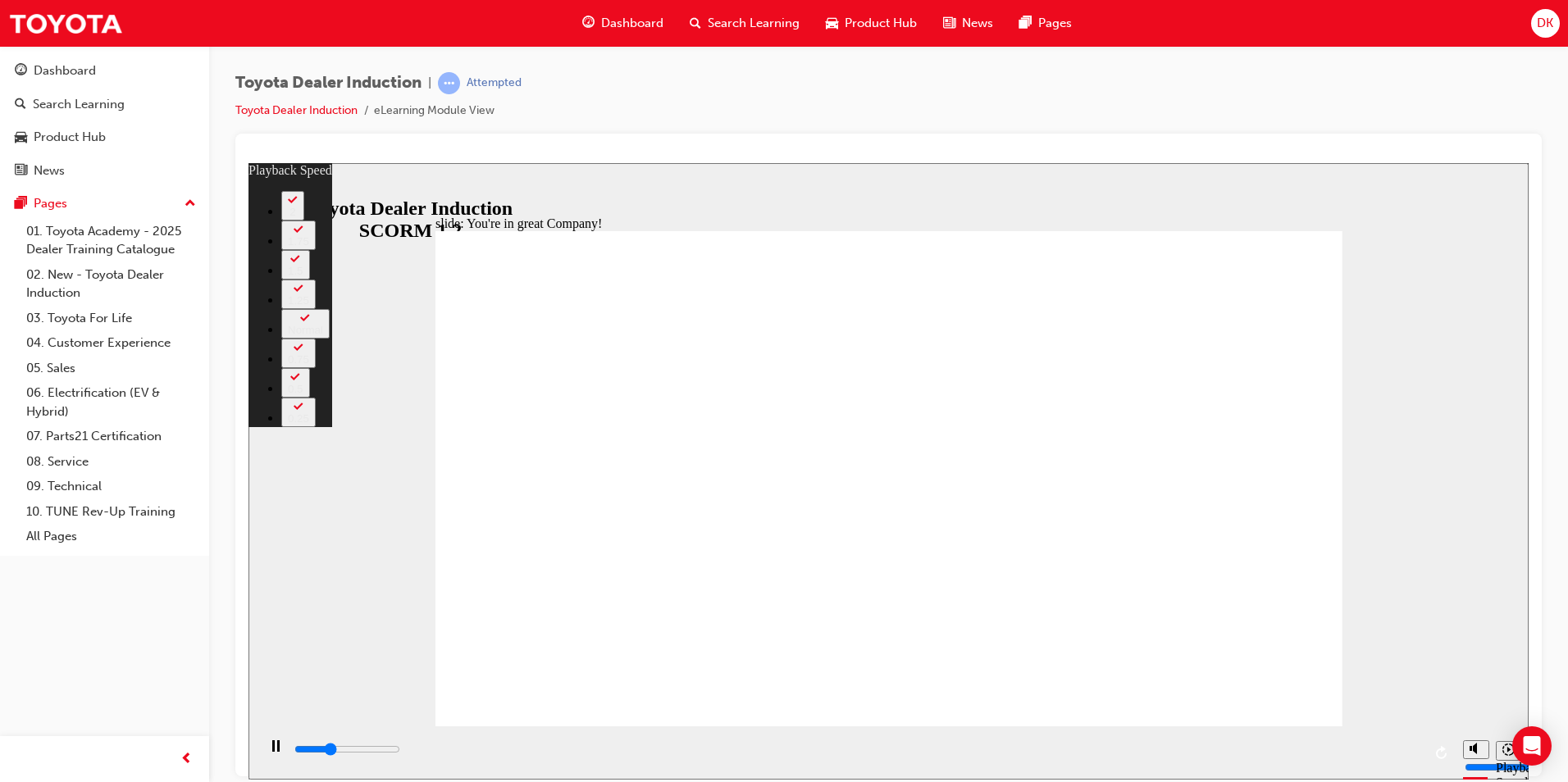 type on "2400" 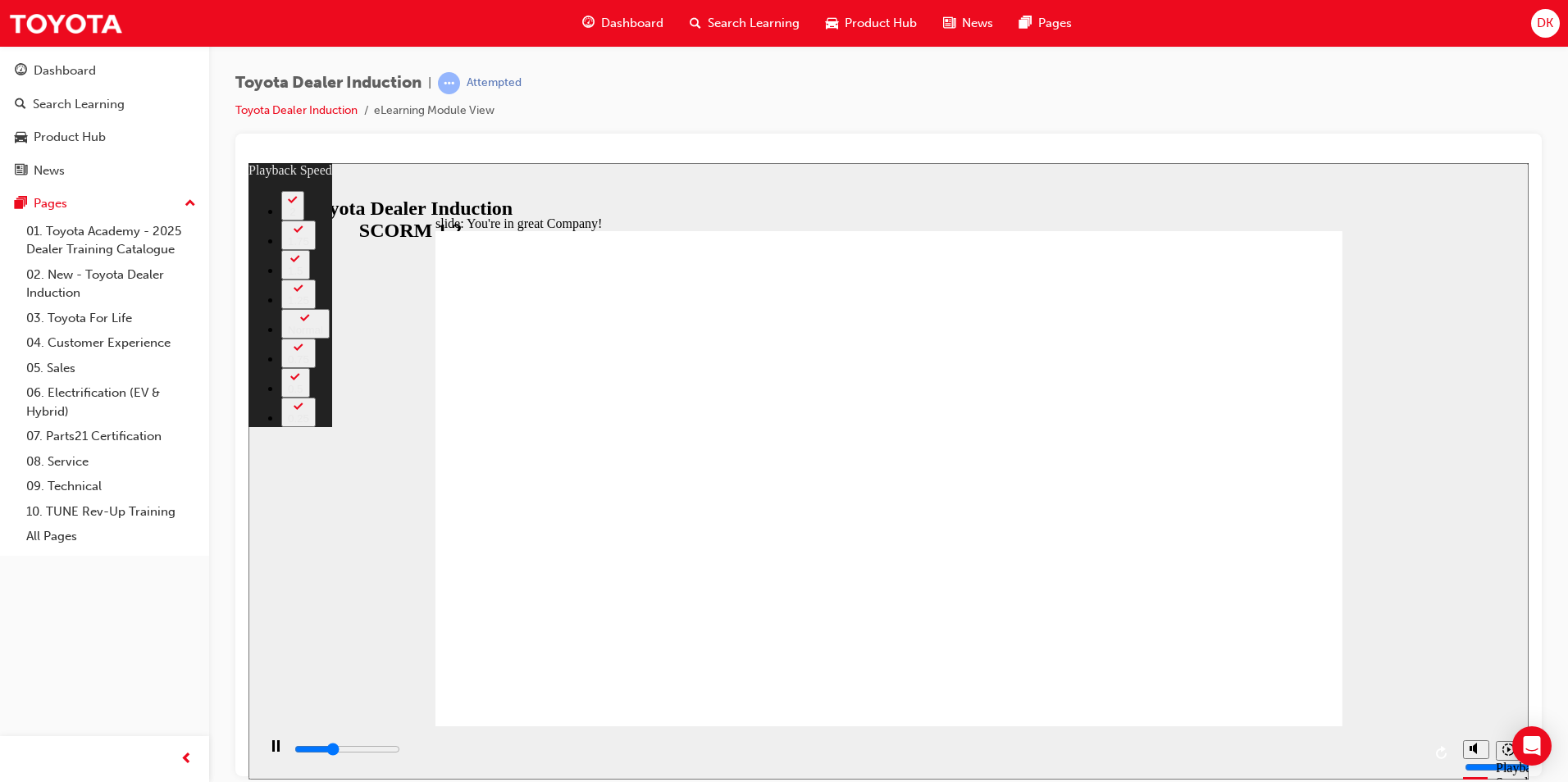 type on "2600" 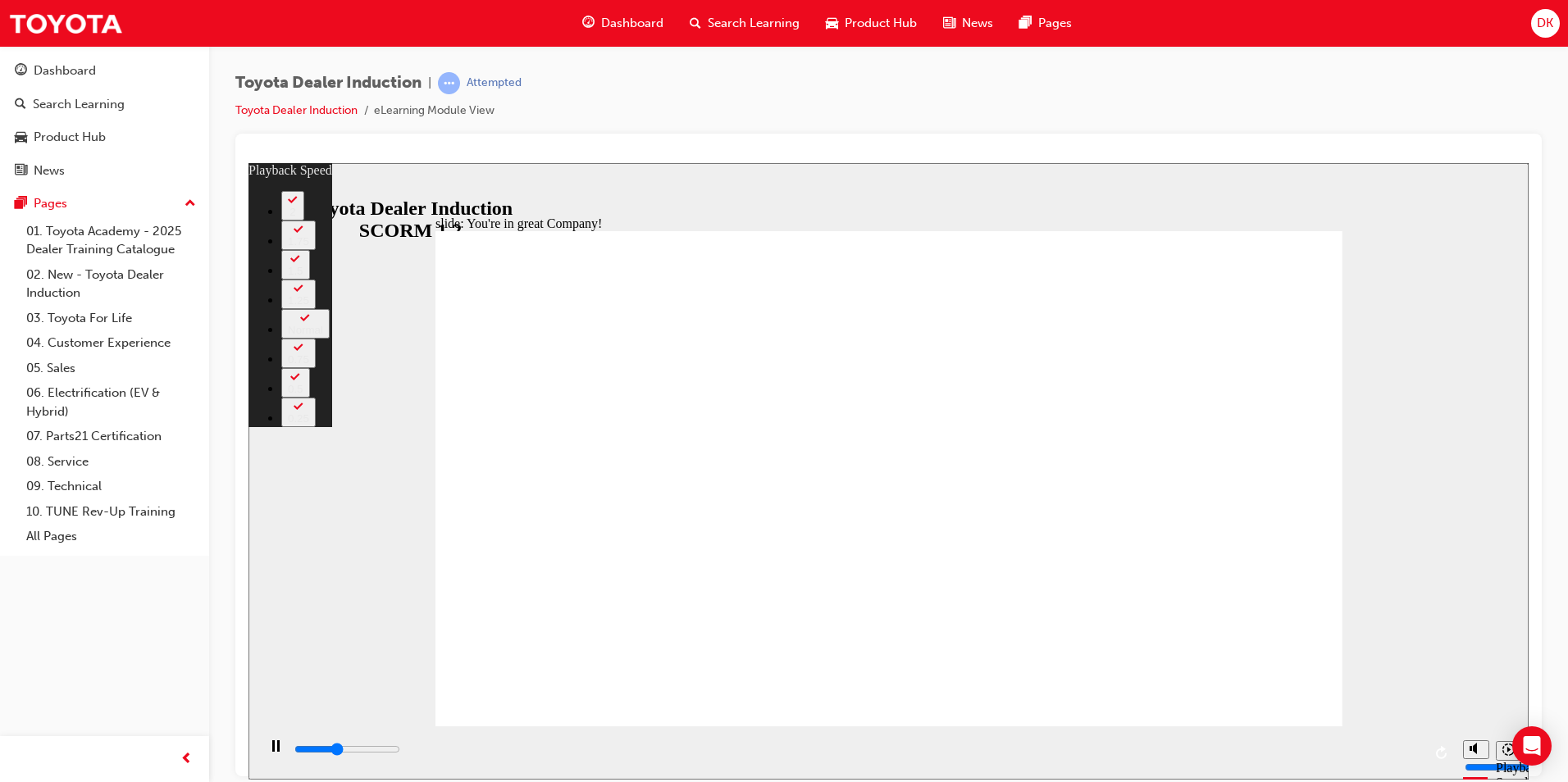 type on "2900" 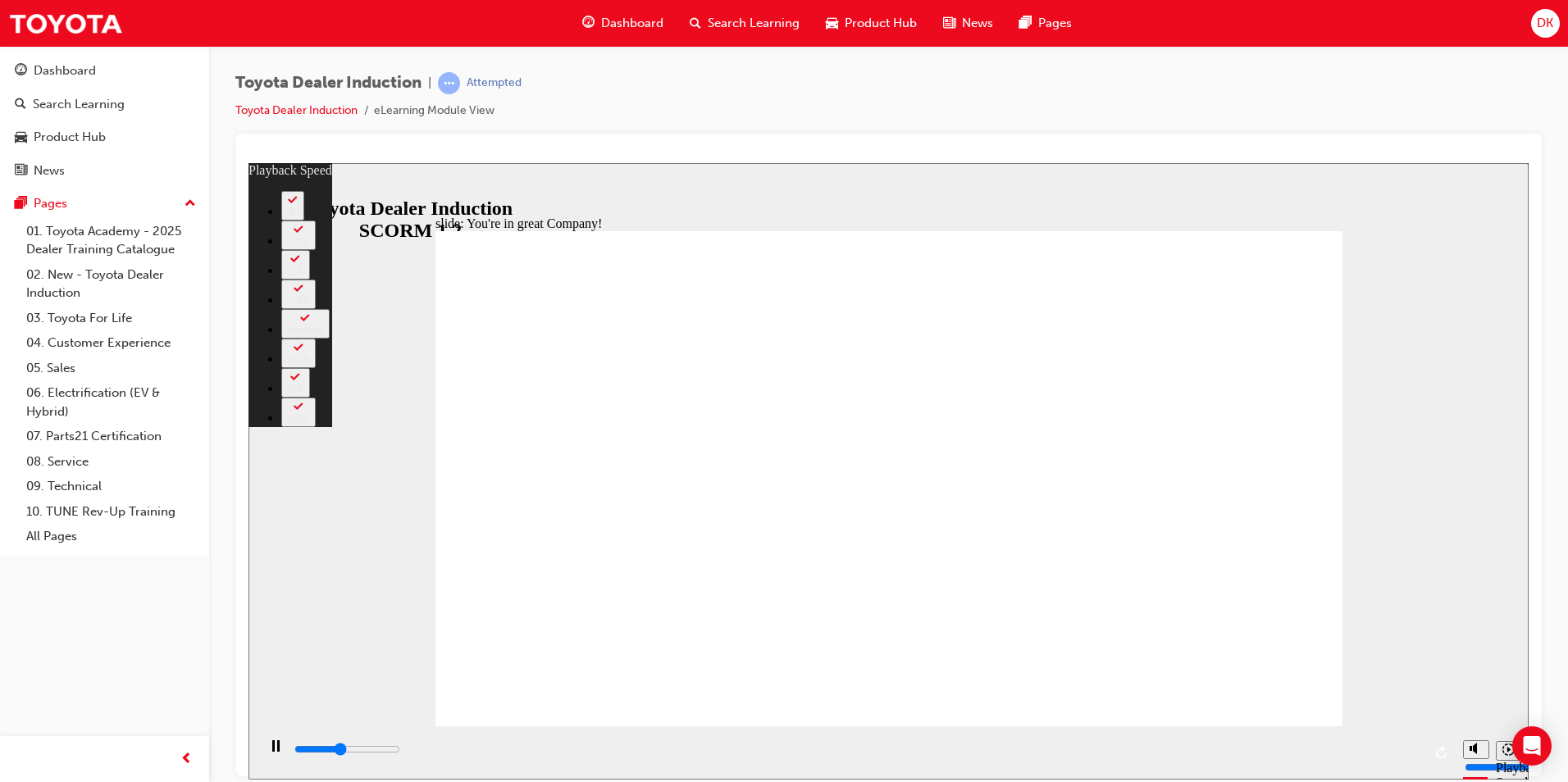 type on "3200" 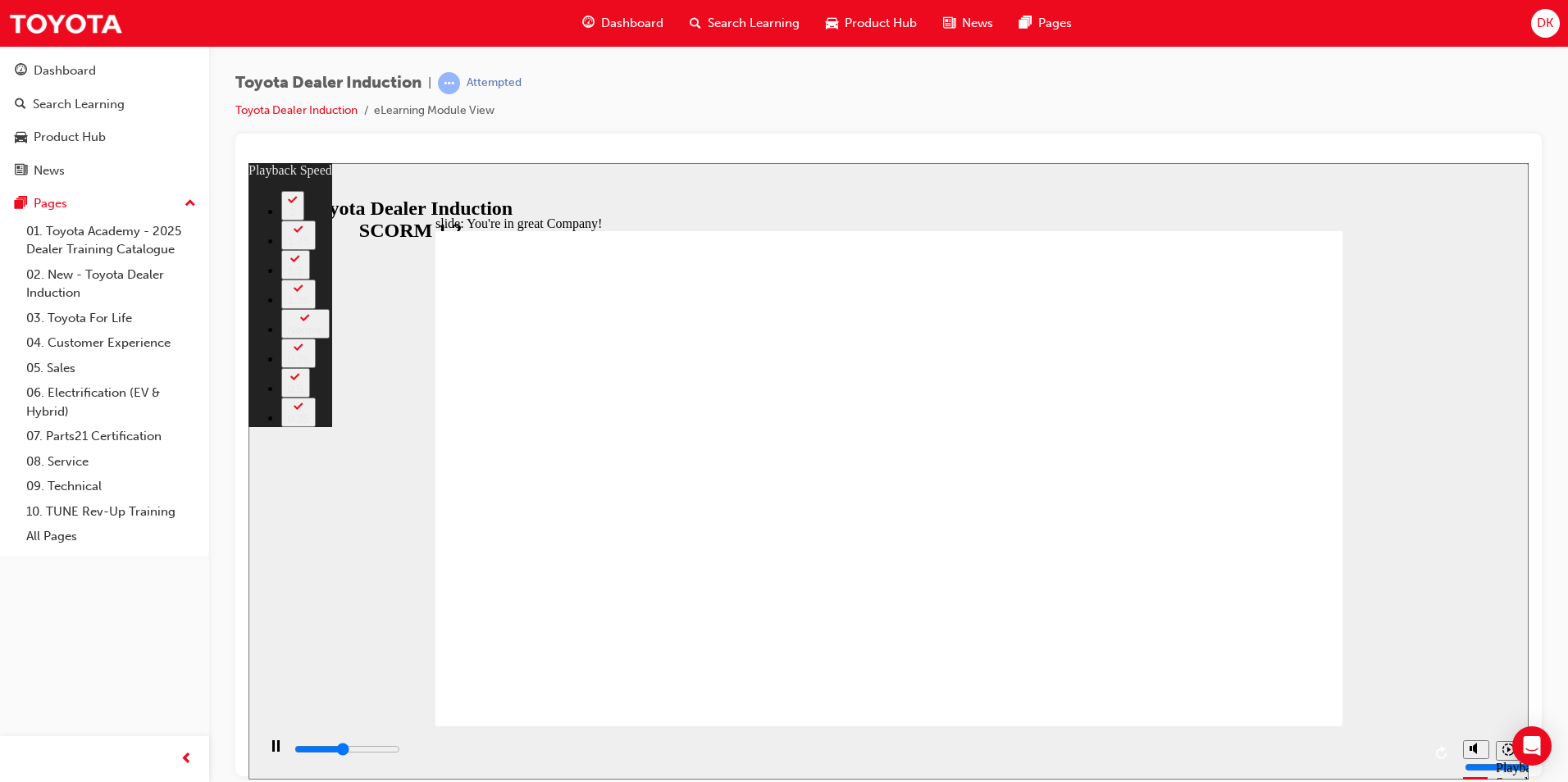 type on "3400" 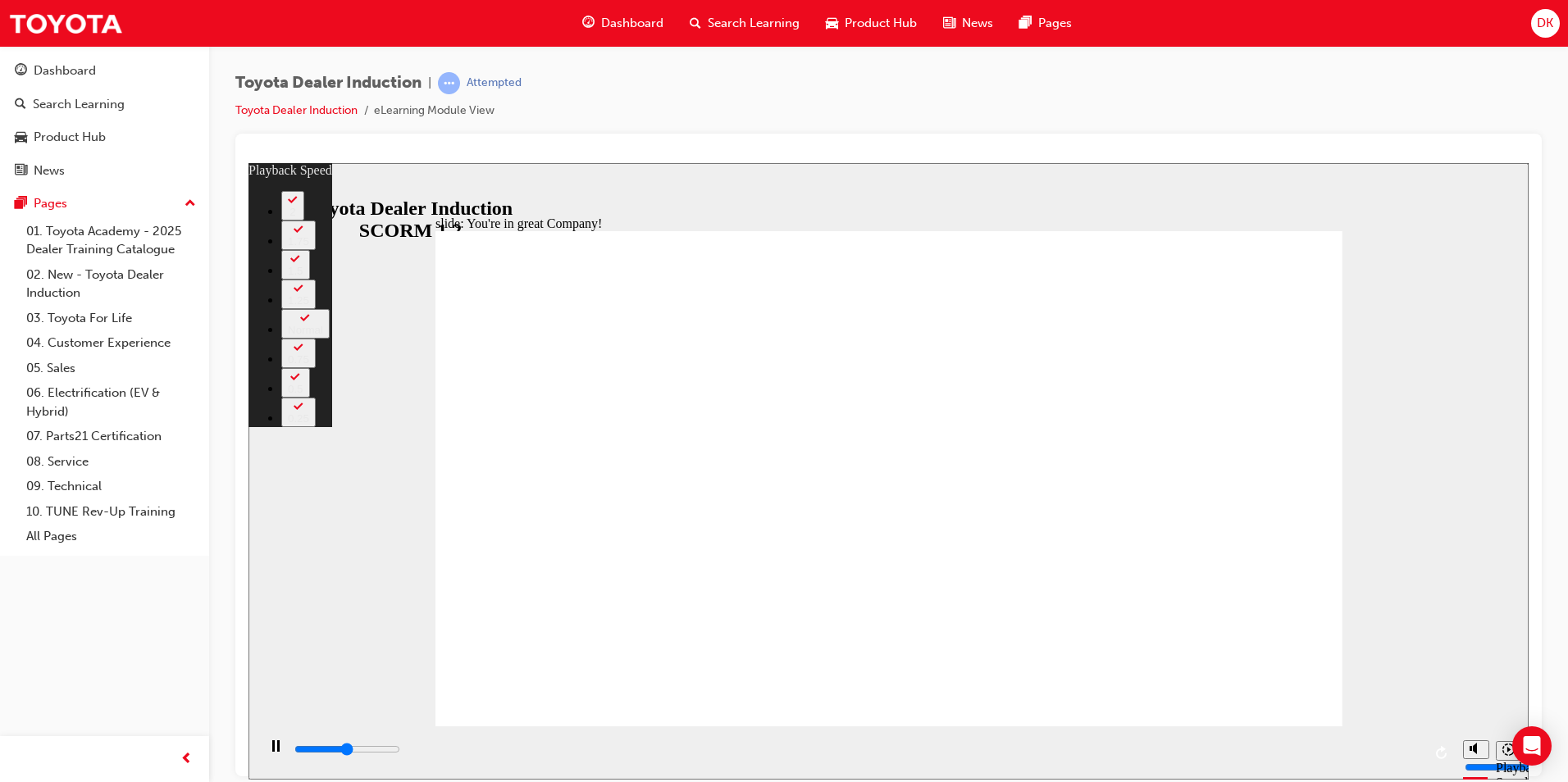 type on "3700" 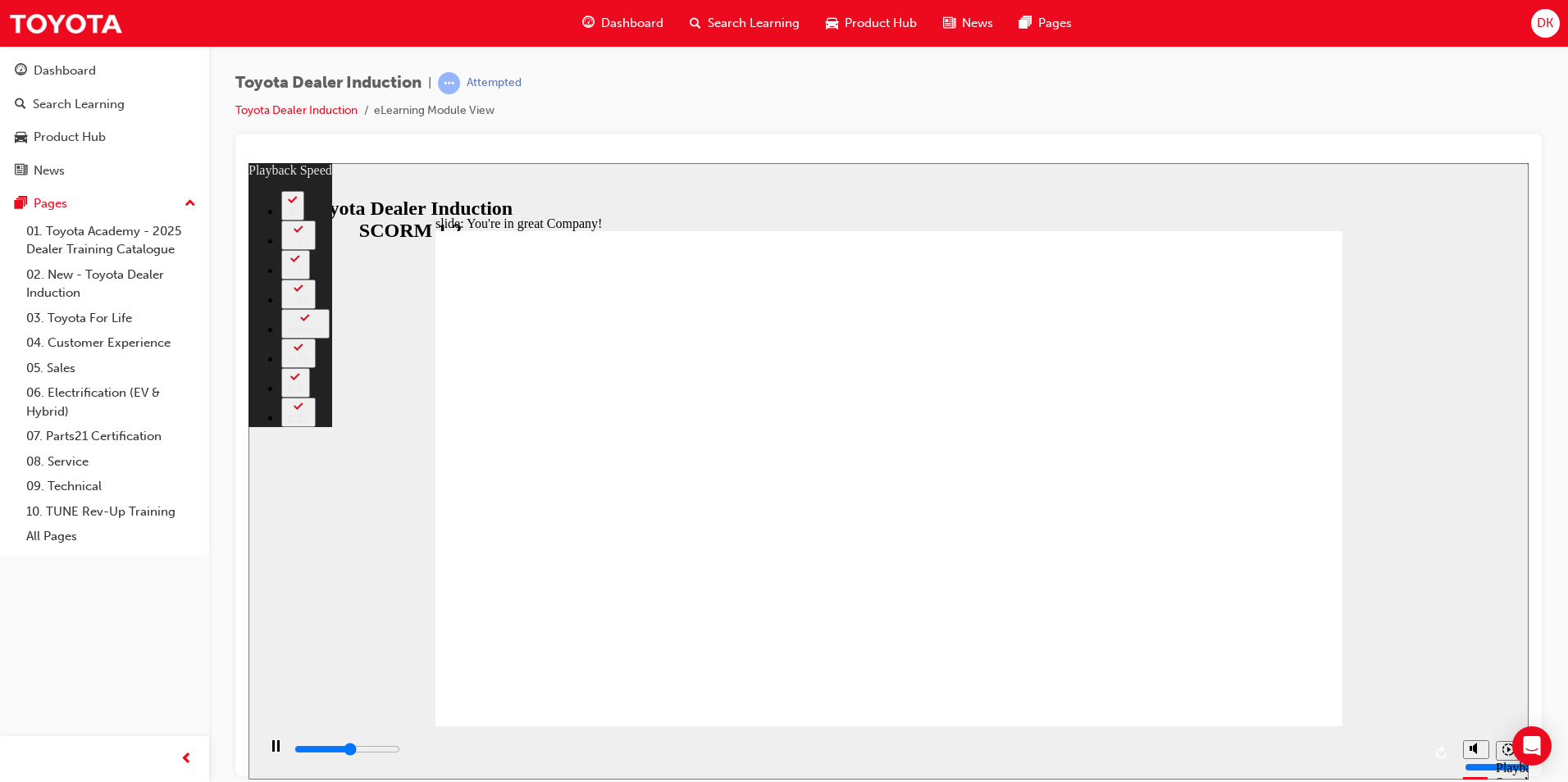 type on "4000" 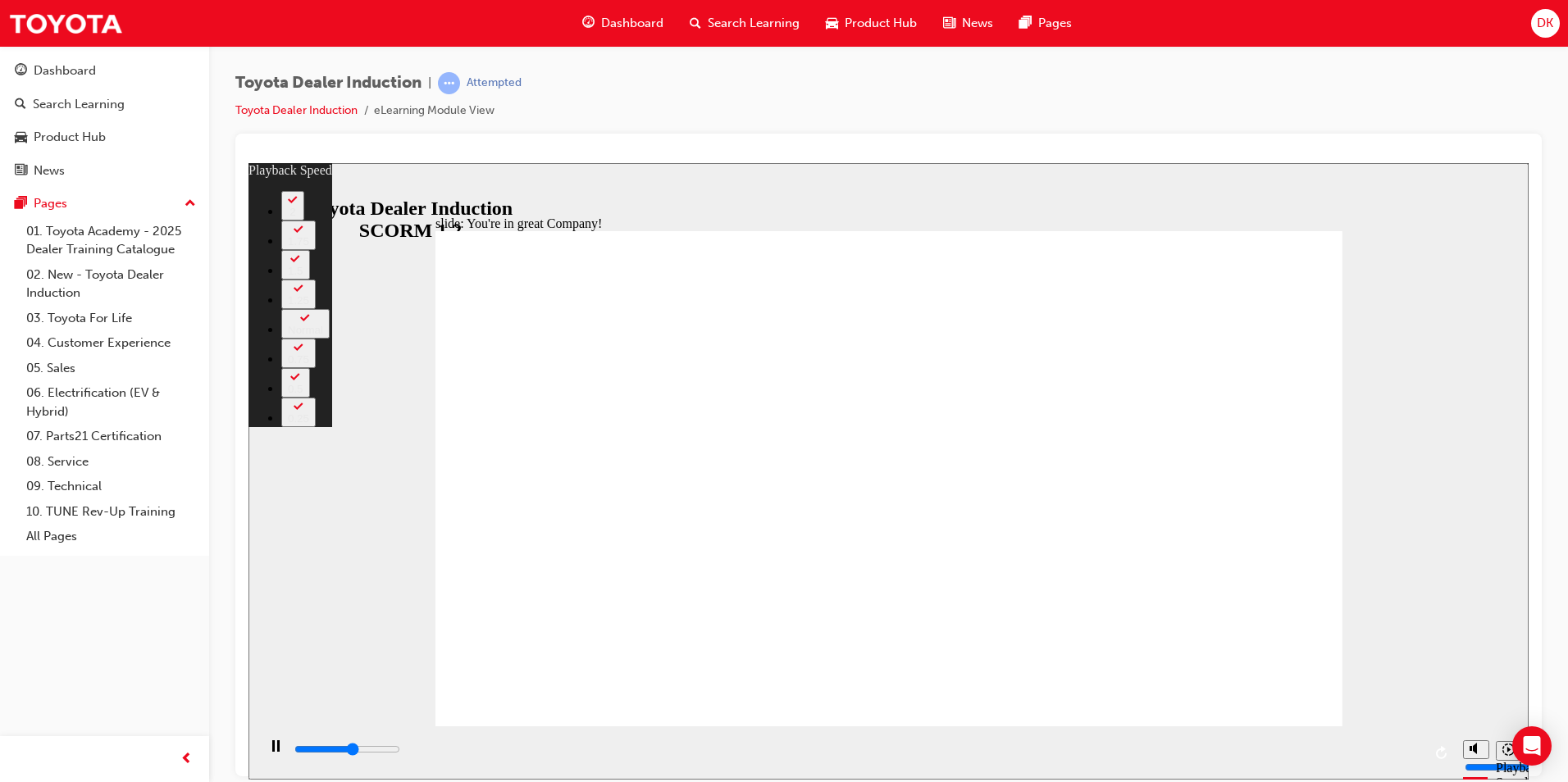type on "4200" 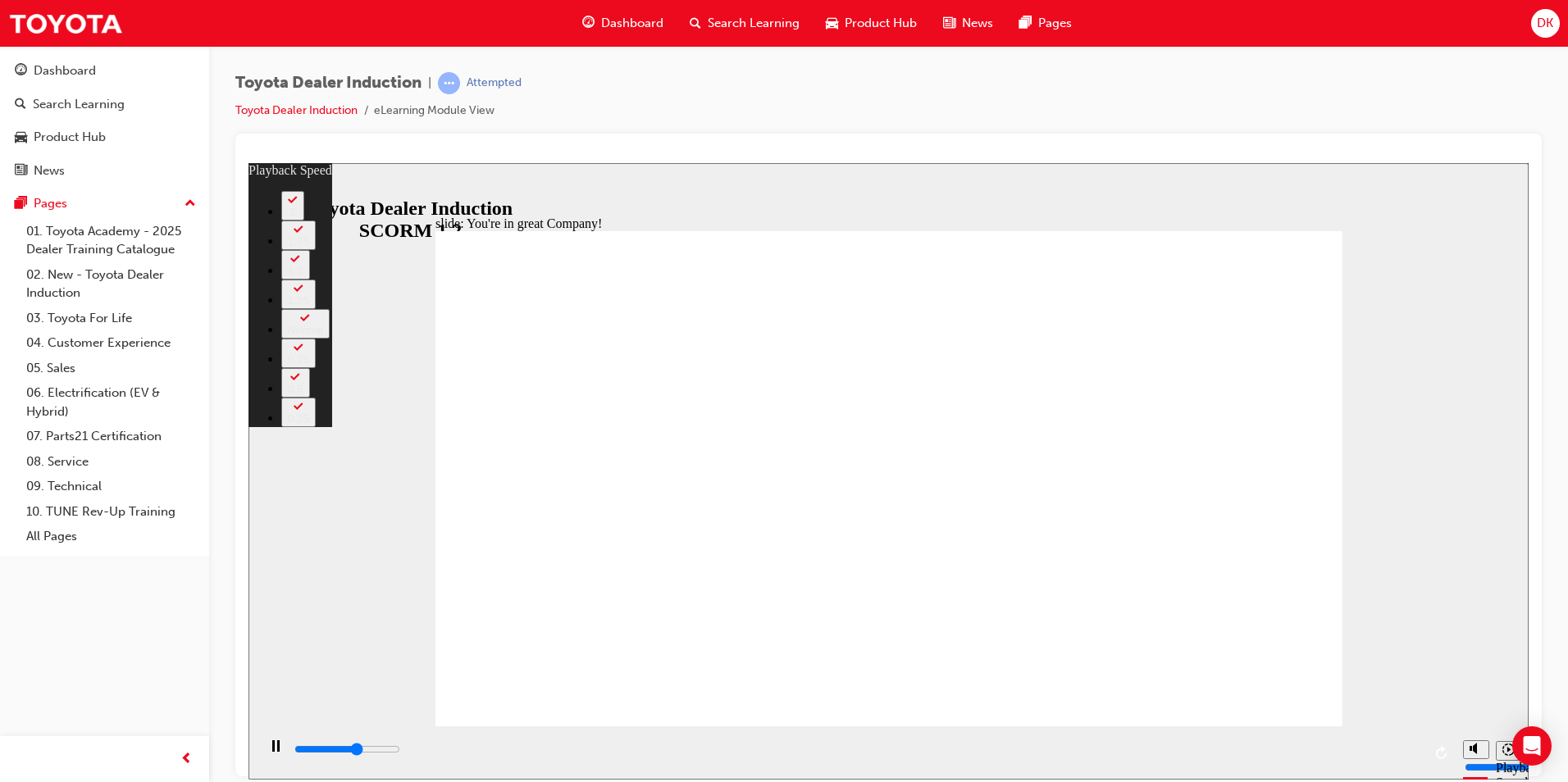 type on "4500" 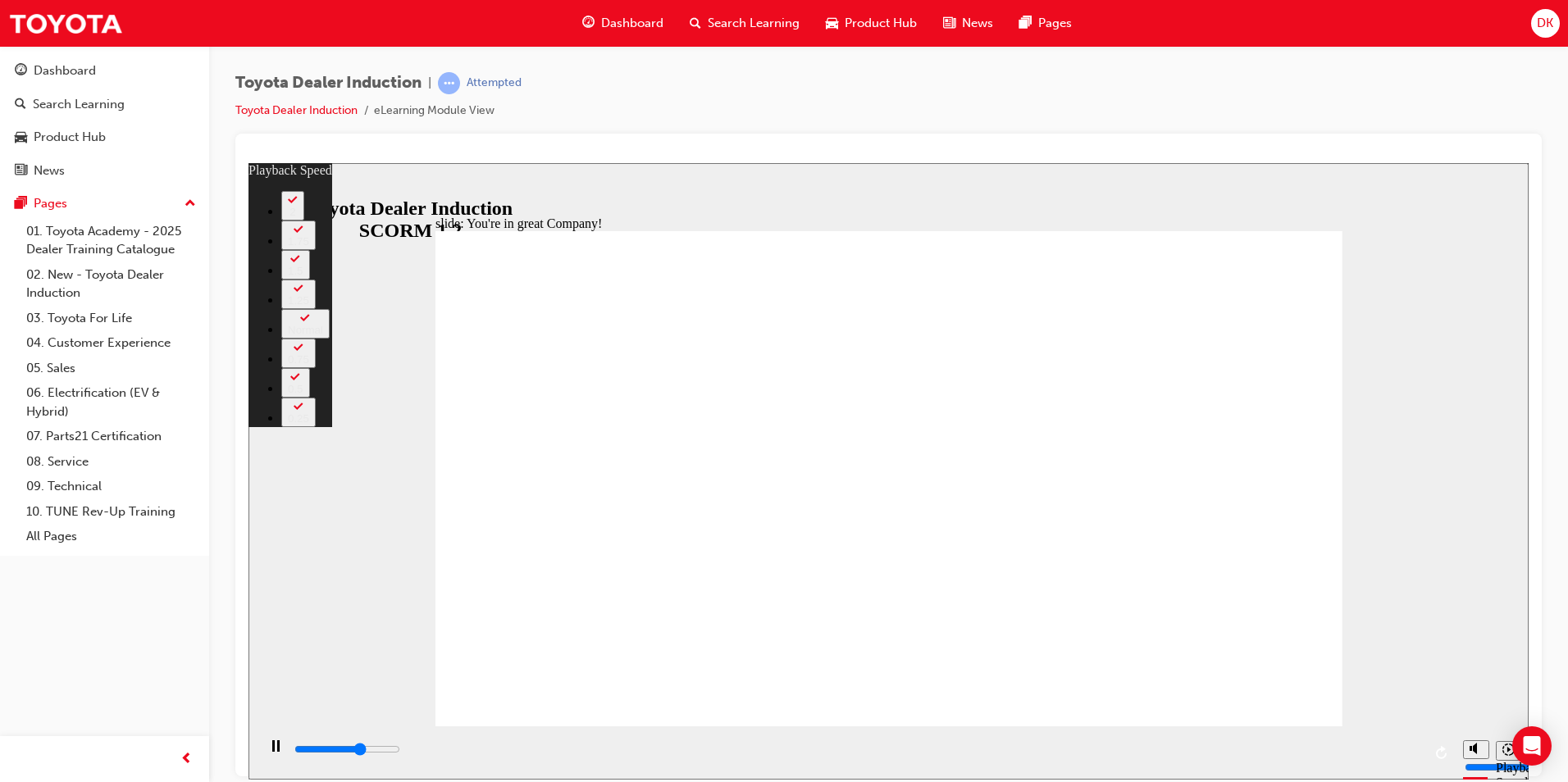 type on "4800" 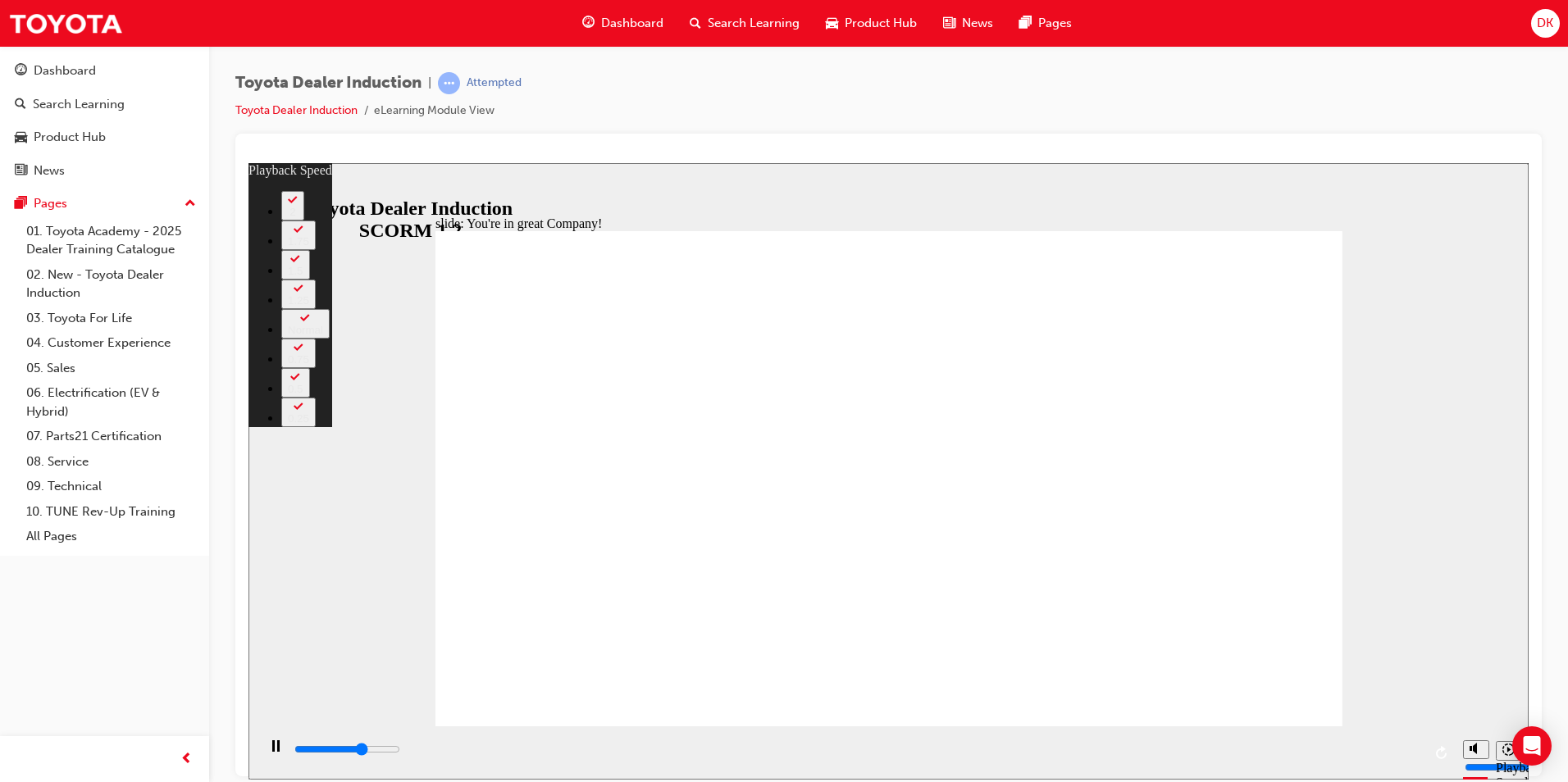 type on "4900" 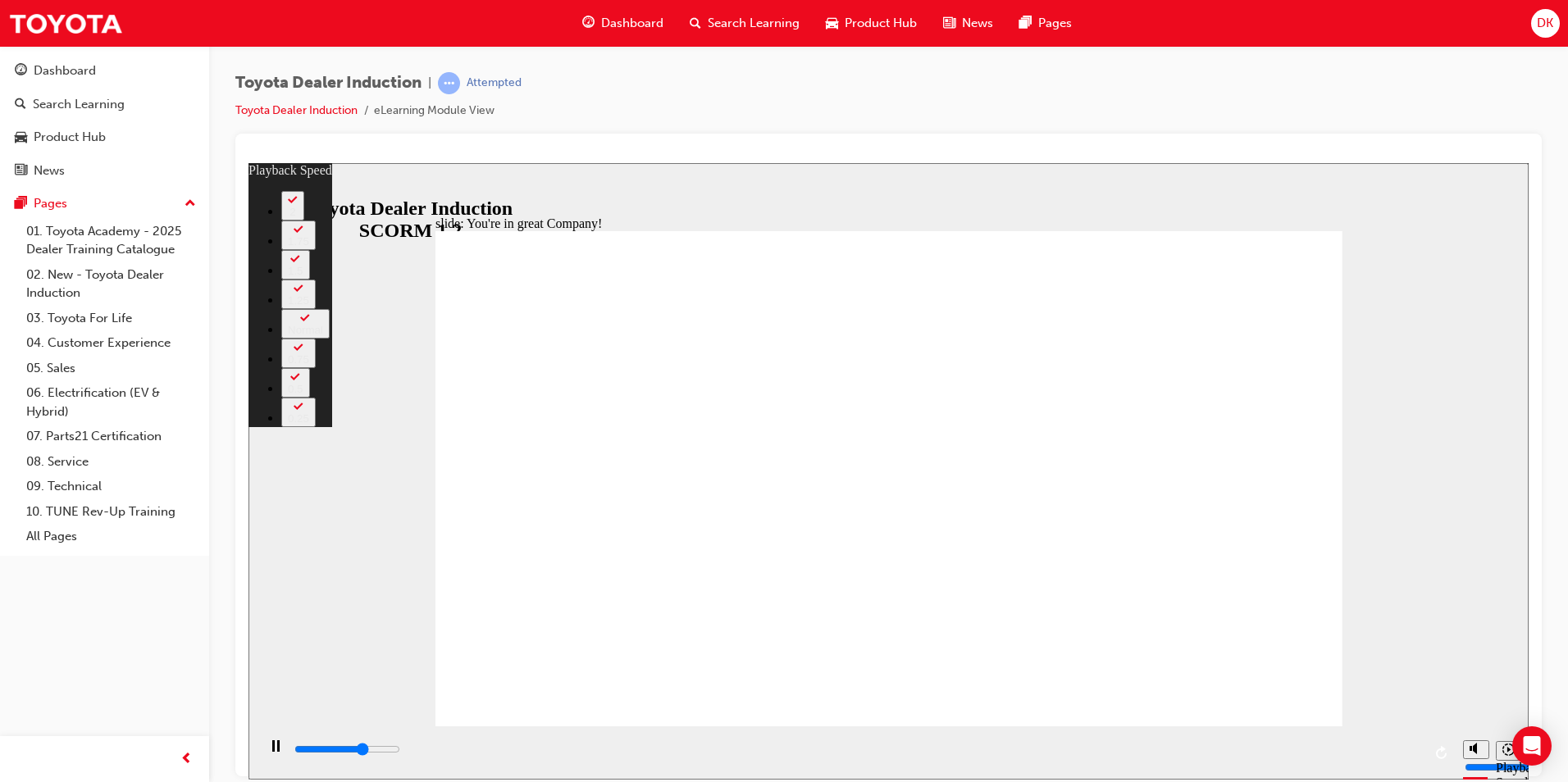 type on "5000" 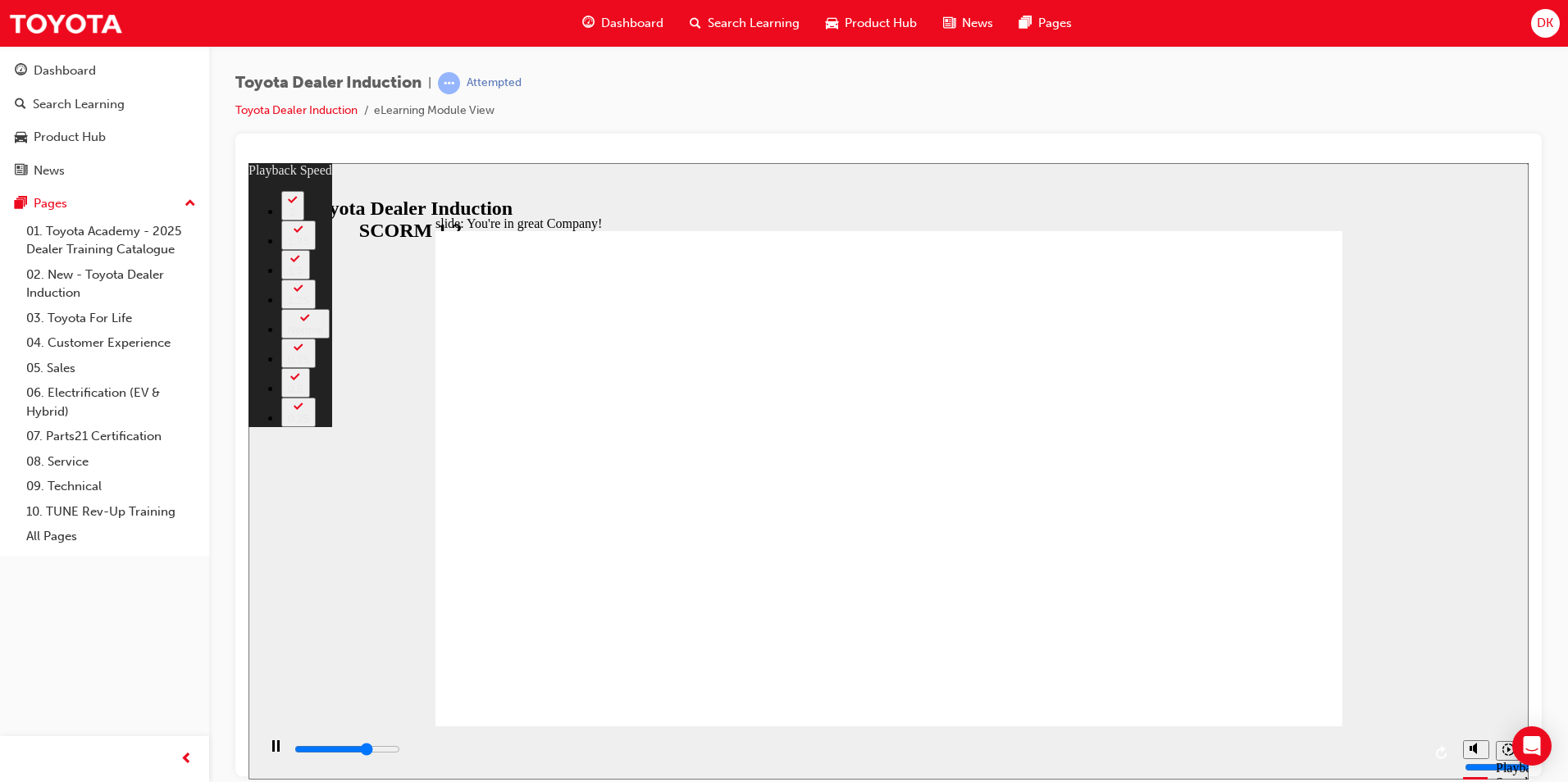type on "5300" 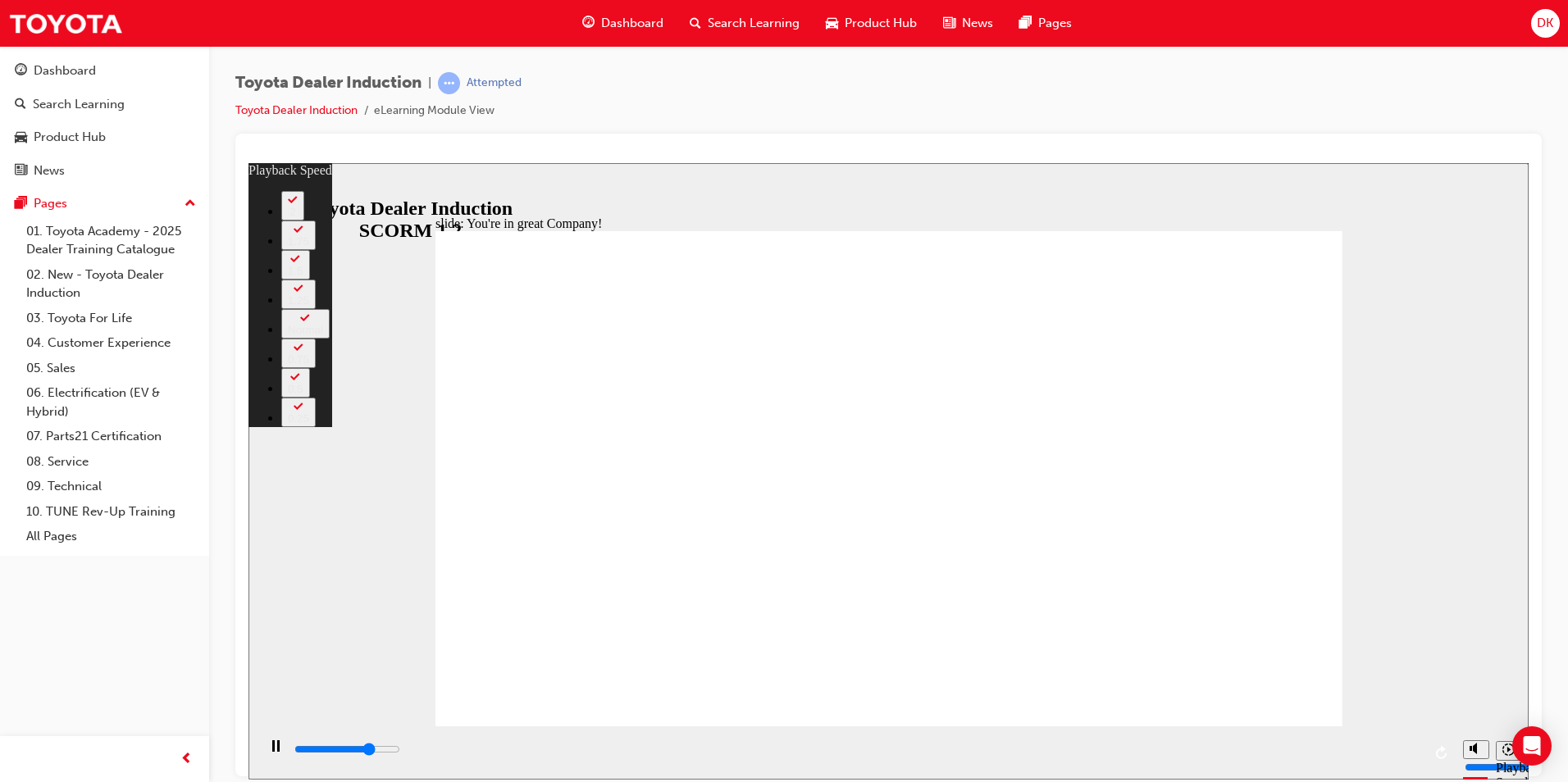 type on "5600" 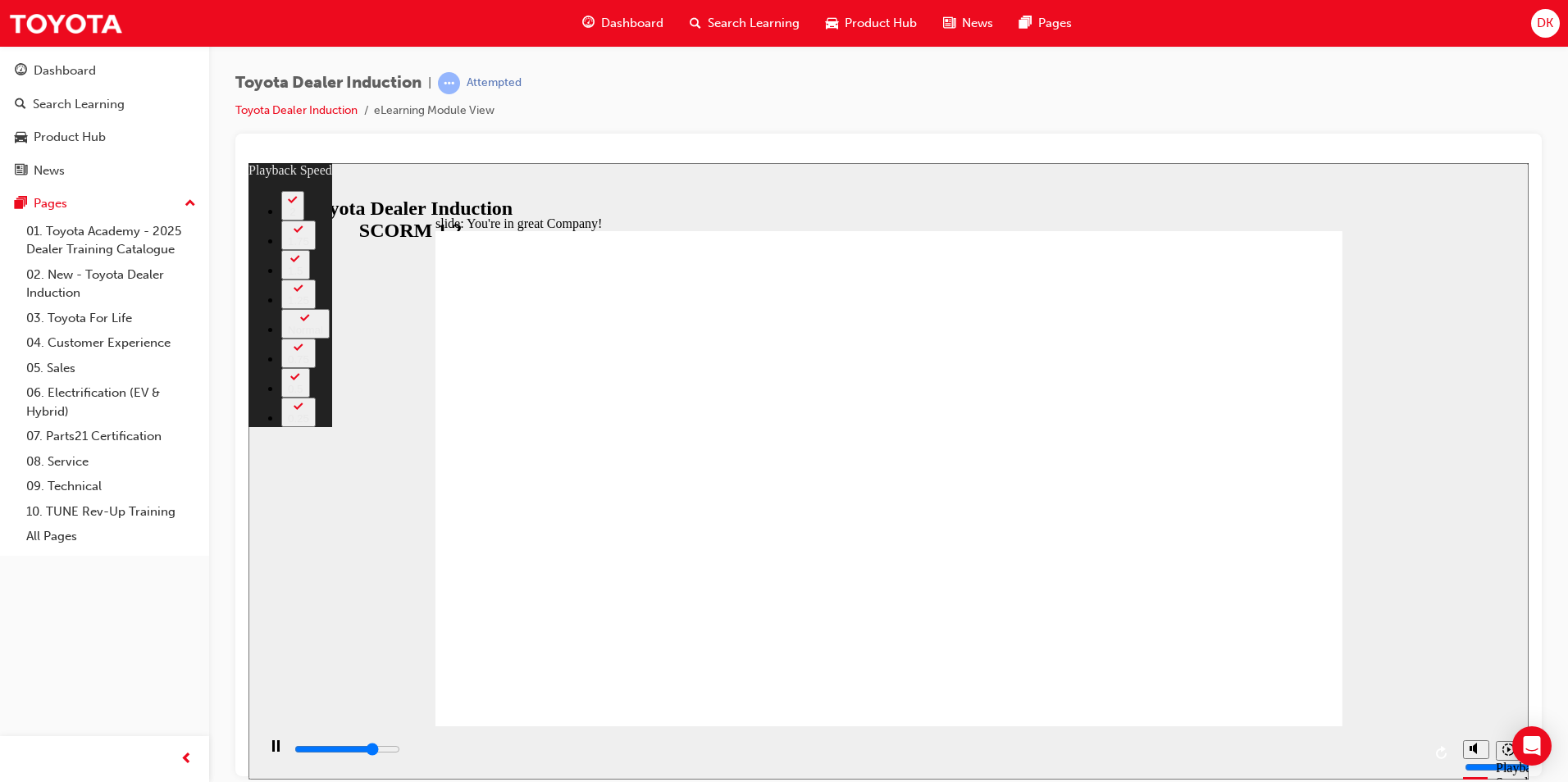 type on "5800" 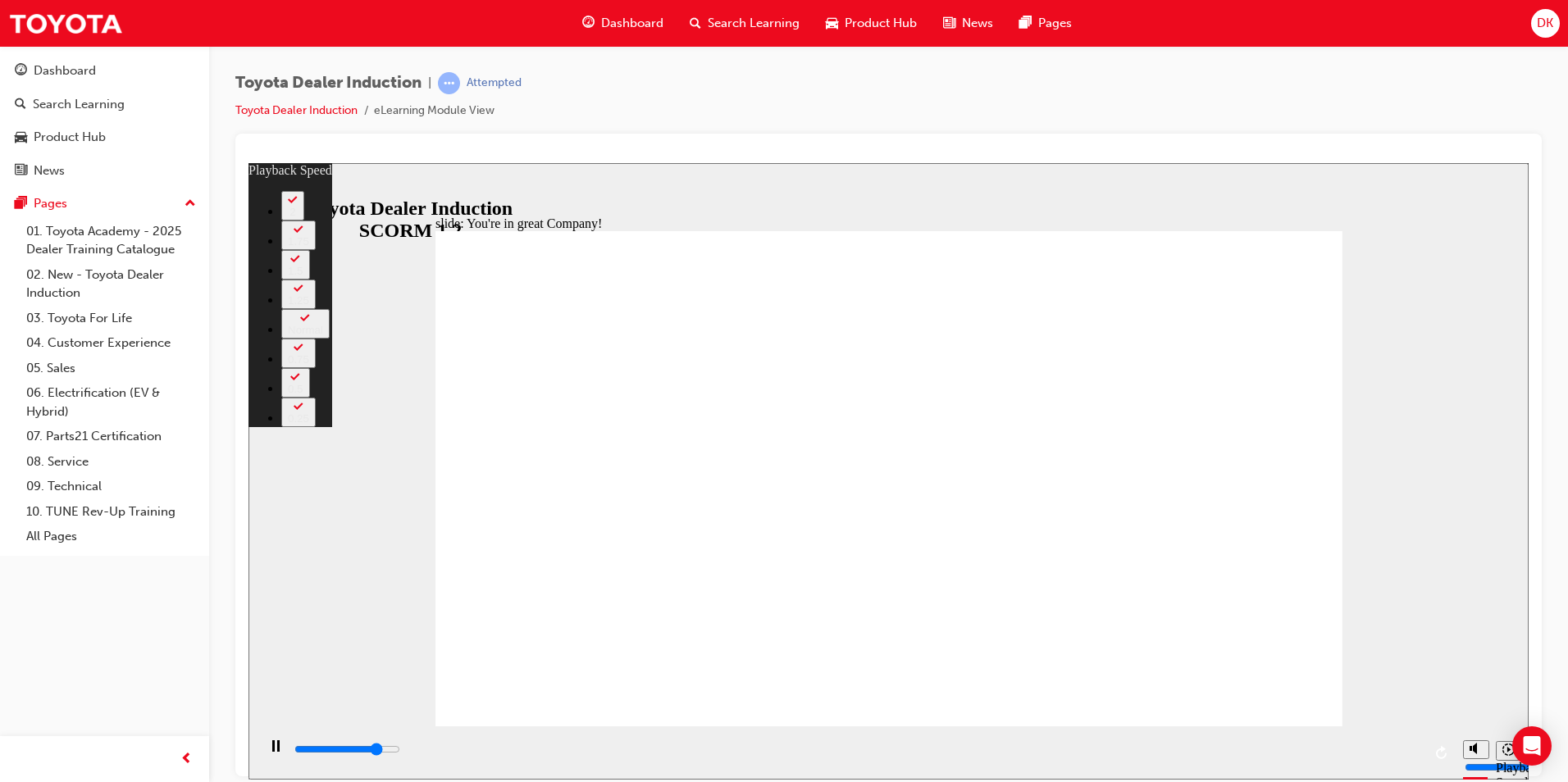 type on "6100" 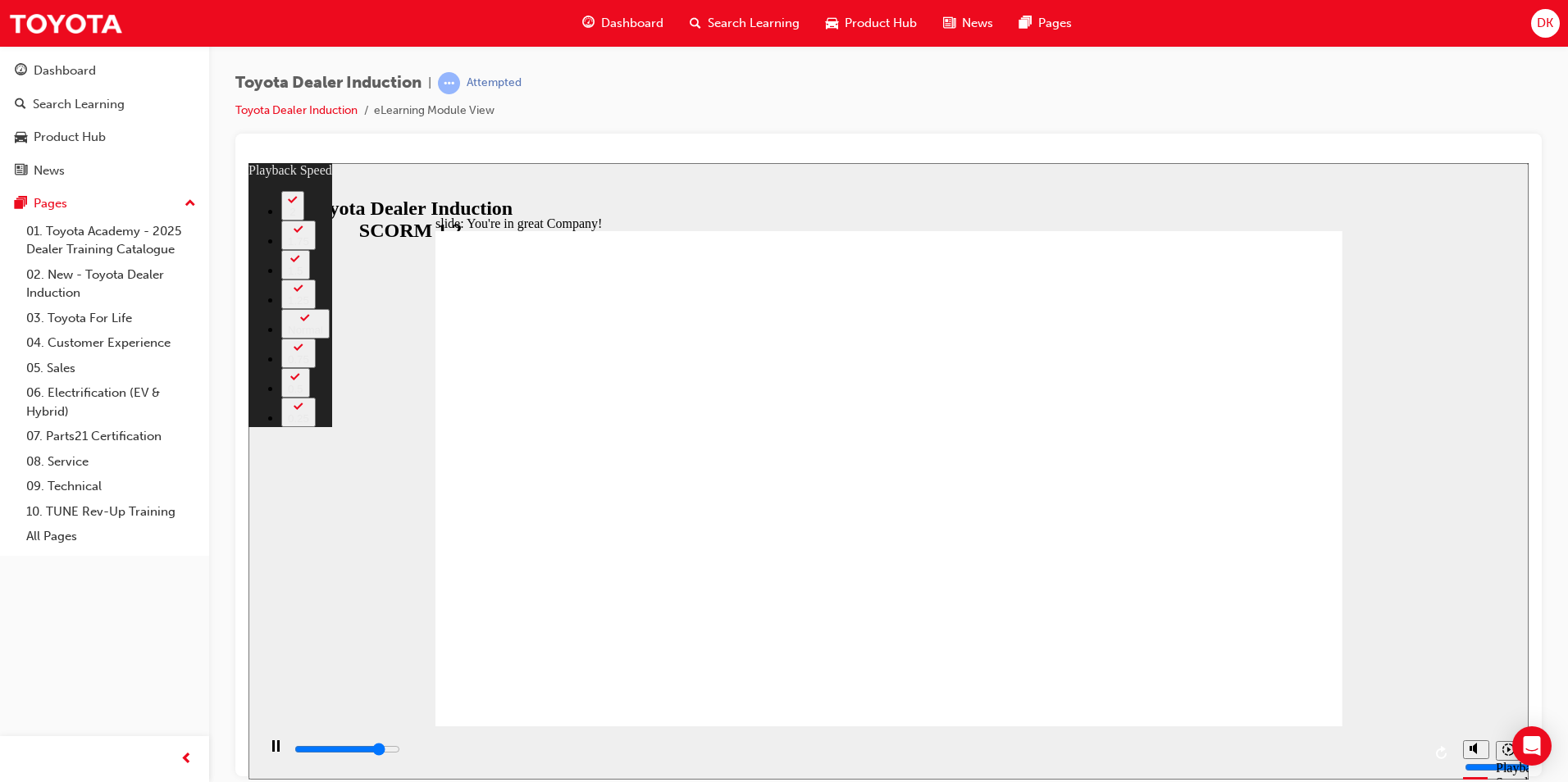 type on "6400" 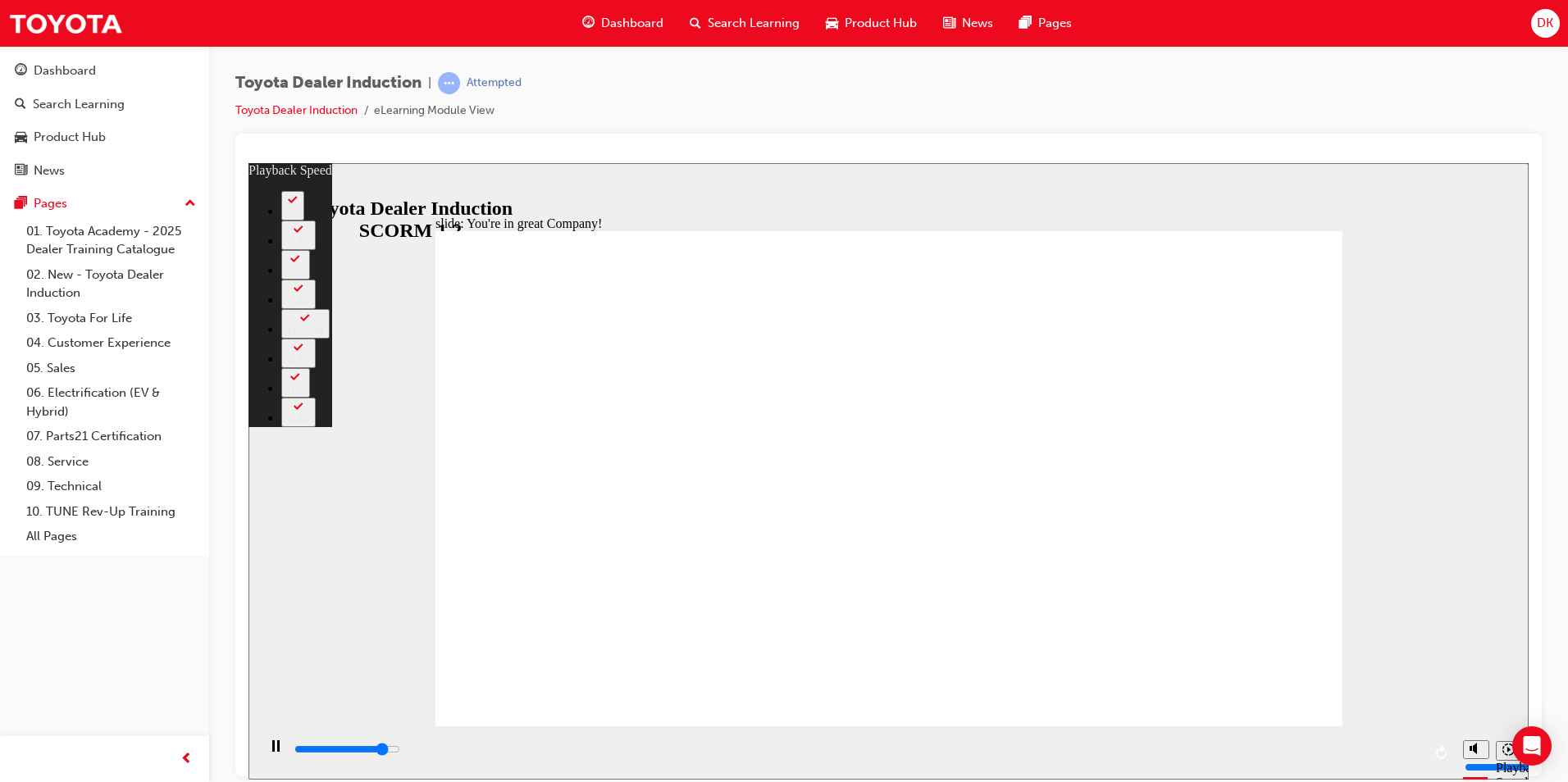 type on "6600" 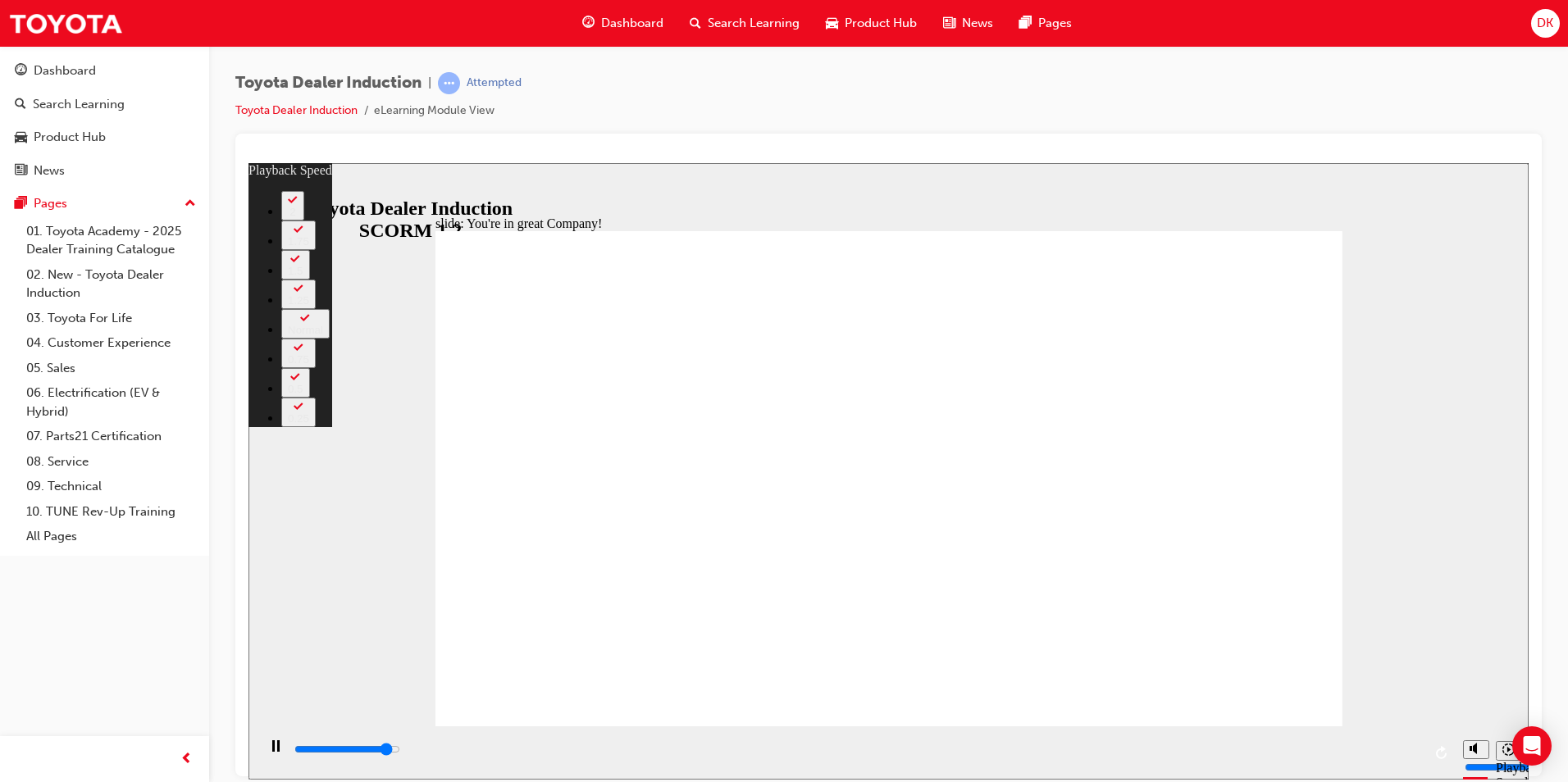 type on "6900" 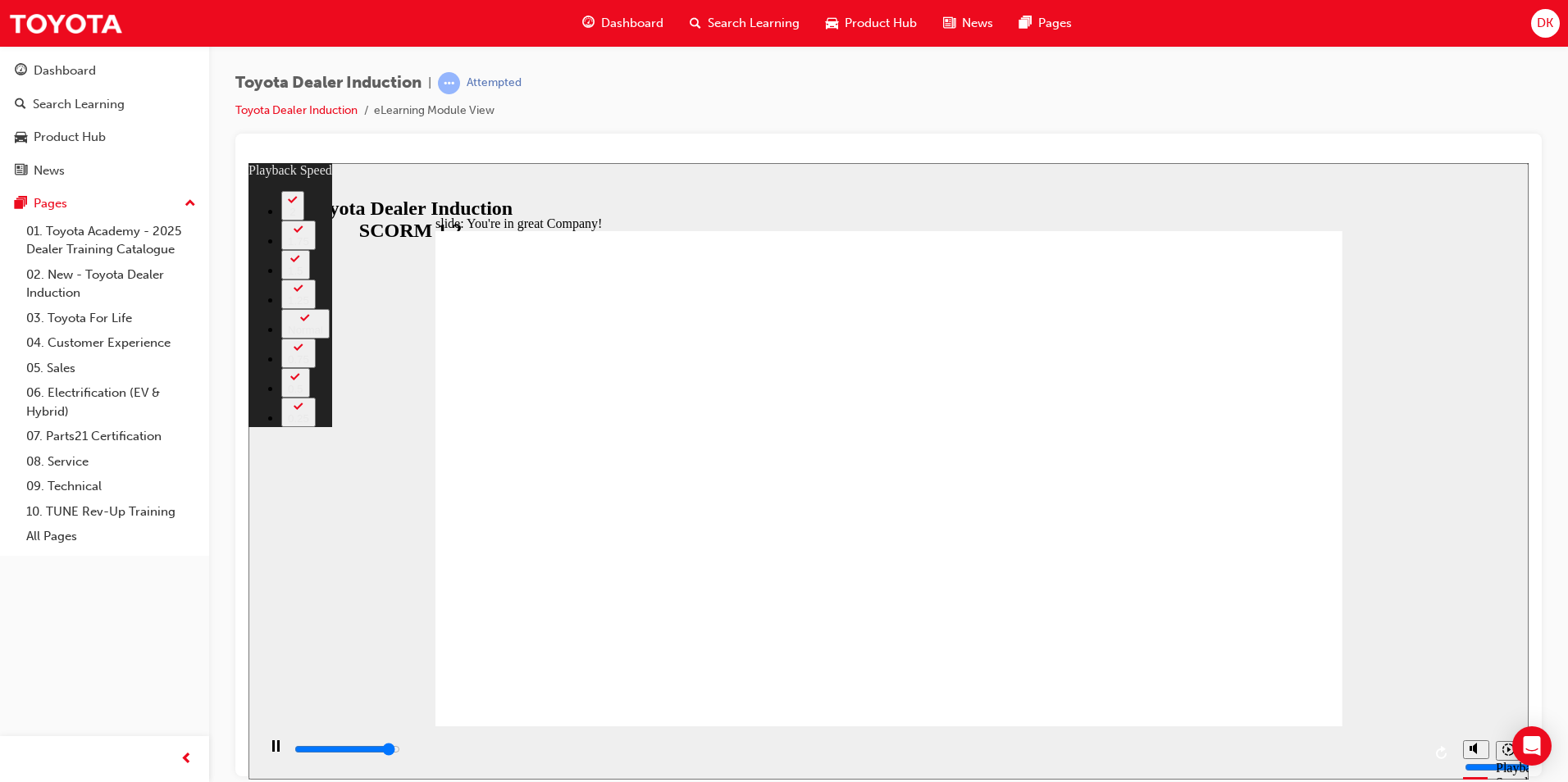 type on "7200" 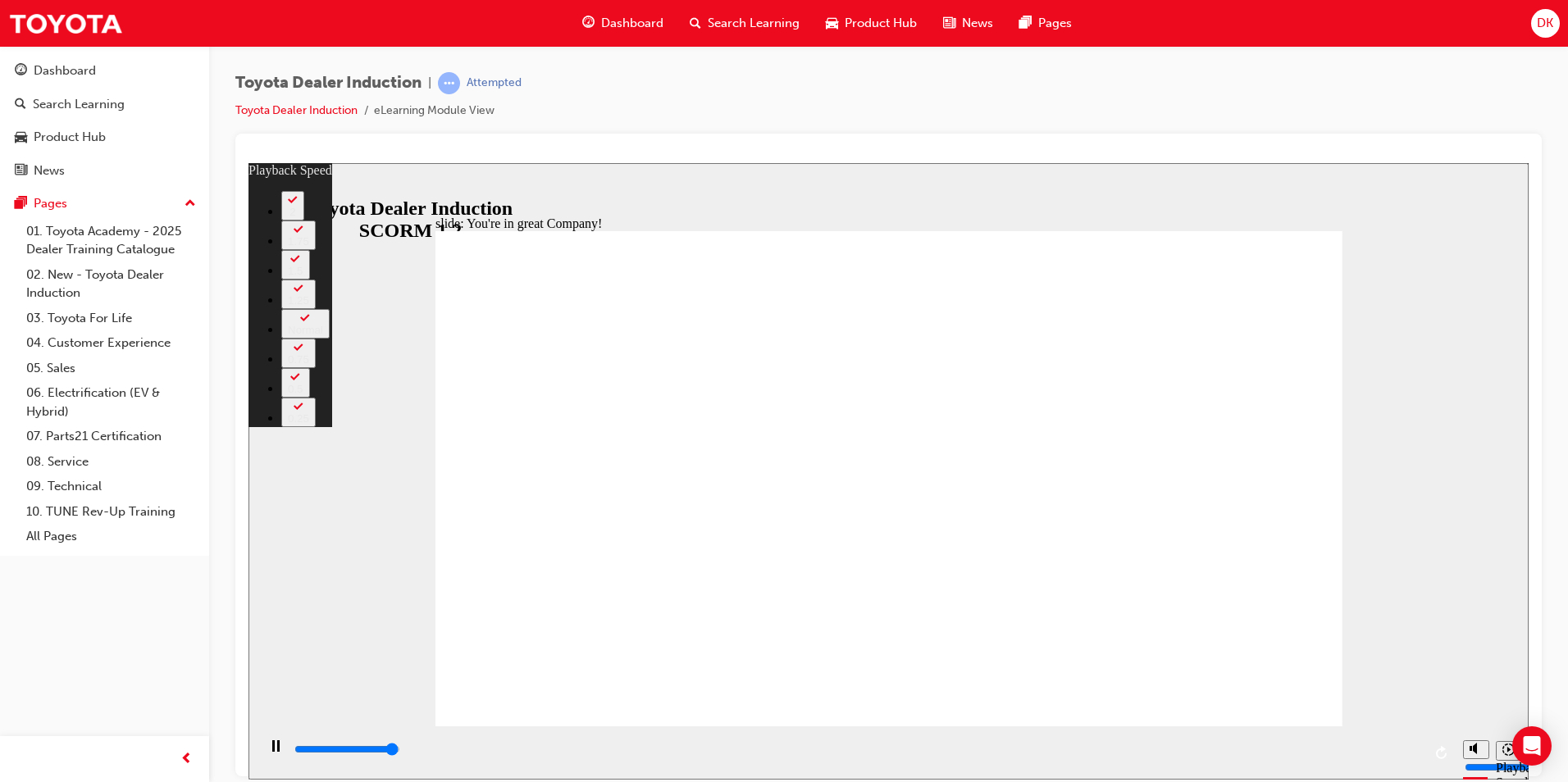 type on "7400" 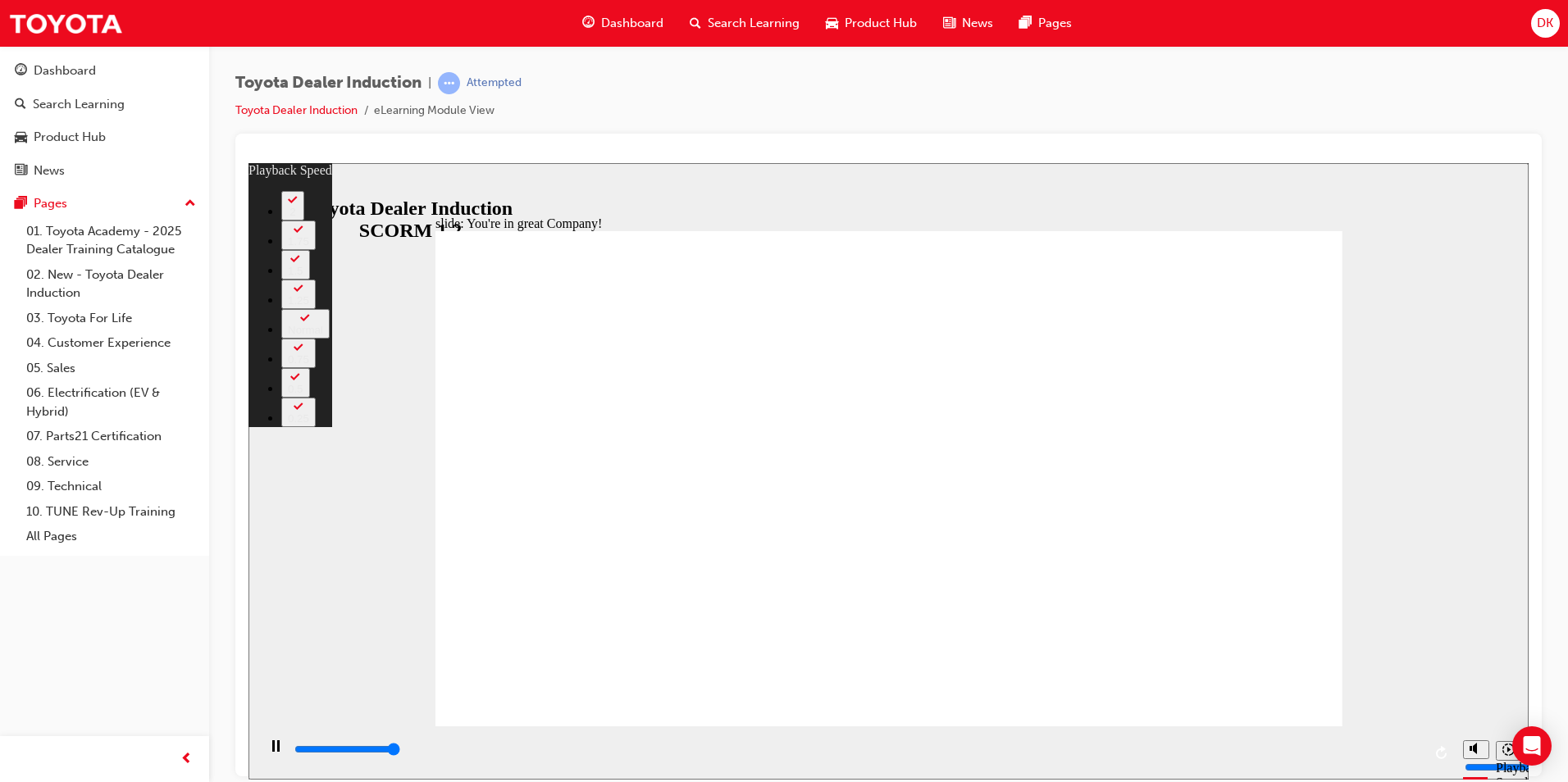 type on "7500" 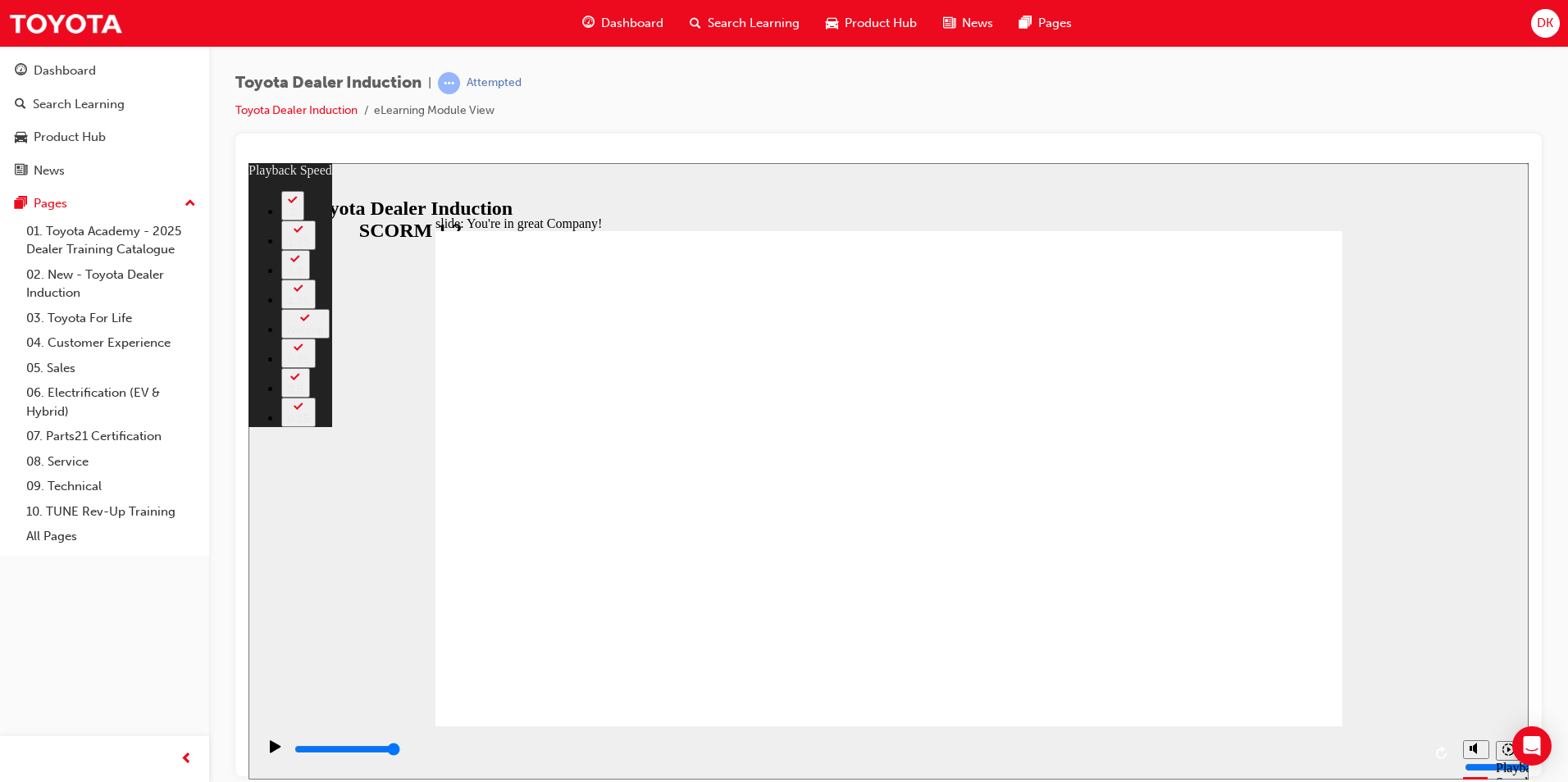 click on "slide: You're in great Company!
playback speed 2 1.75 1.5 1.25 Normal 0.75 0.5 0.25 Rectangle 1 Rectangle 1 Multiply 1 Close You're in great Company!  Group 2 Oval 35 2 Oval 33 1 Check out this video that highlights some of the  great things  about working for Toyota. Group 1 Rectangle 3 BACK BACK NEXT NEXT You're in great Company!  Check out this video that  highlights some o the  great things  about  working or Toyota. BACK BACK NEXT NEXT 01:42 02:35 / 02:35 Playback Speed 2 1.75 1.5 1.25 Normal 0.75 0.5 0.25 Close Back to top
Playback Speed
2 1.75" at bounding box center [888, 471] 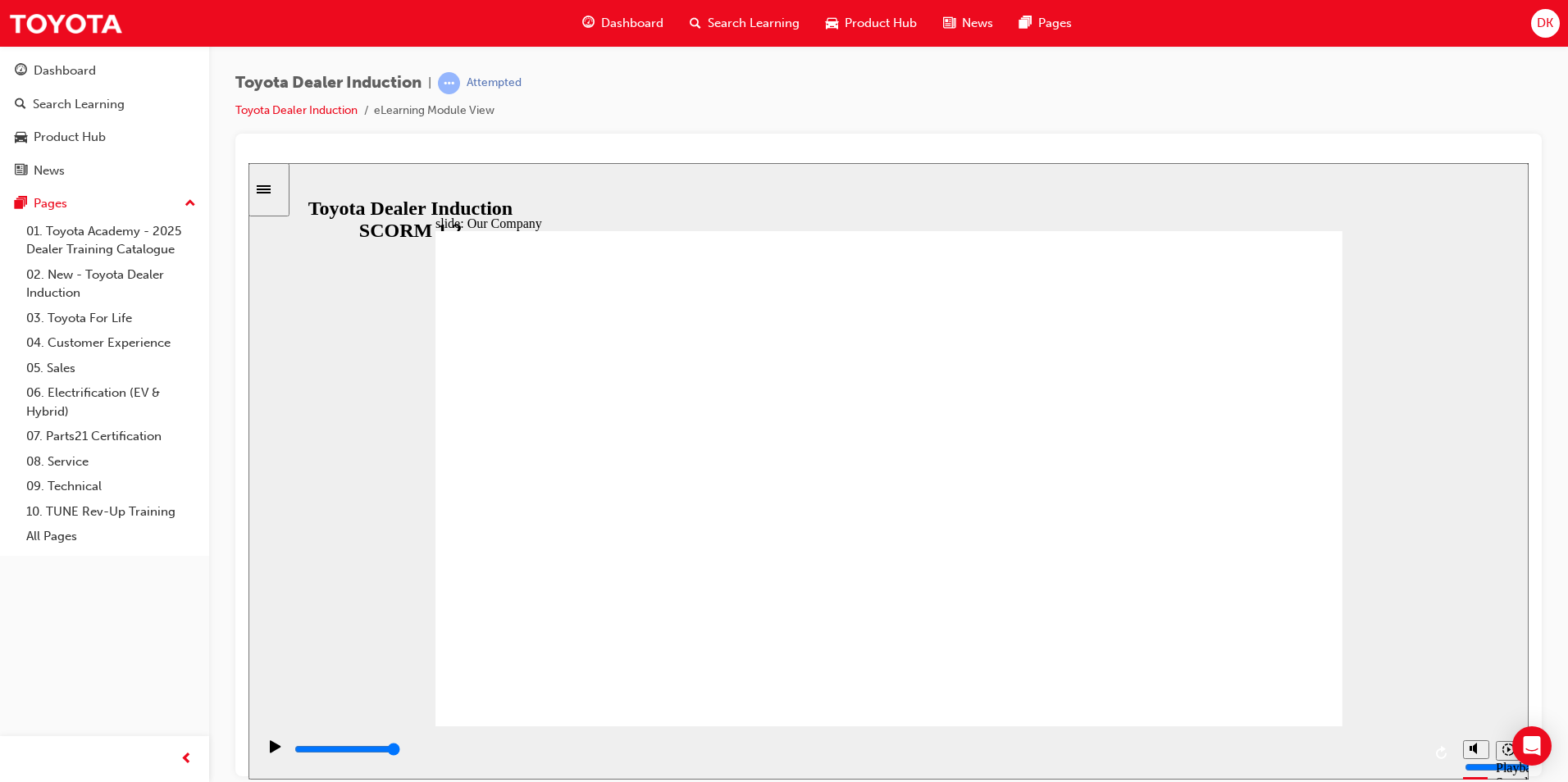 click 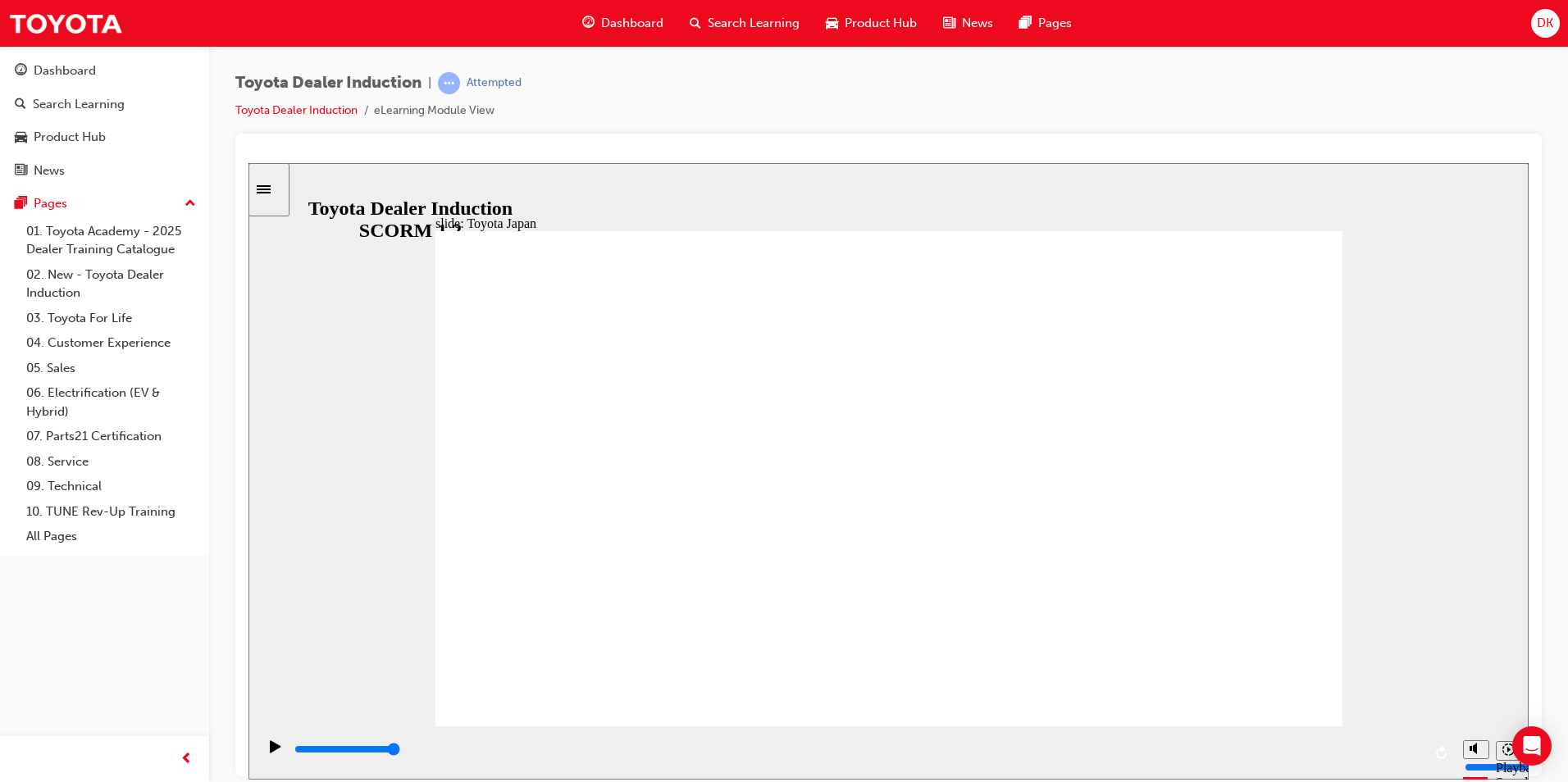 click 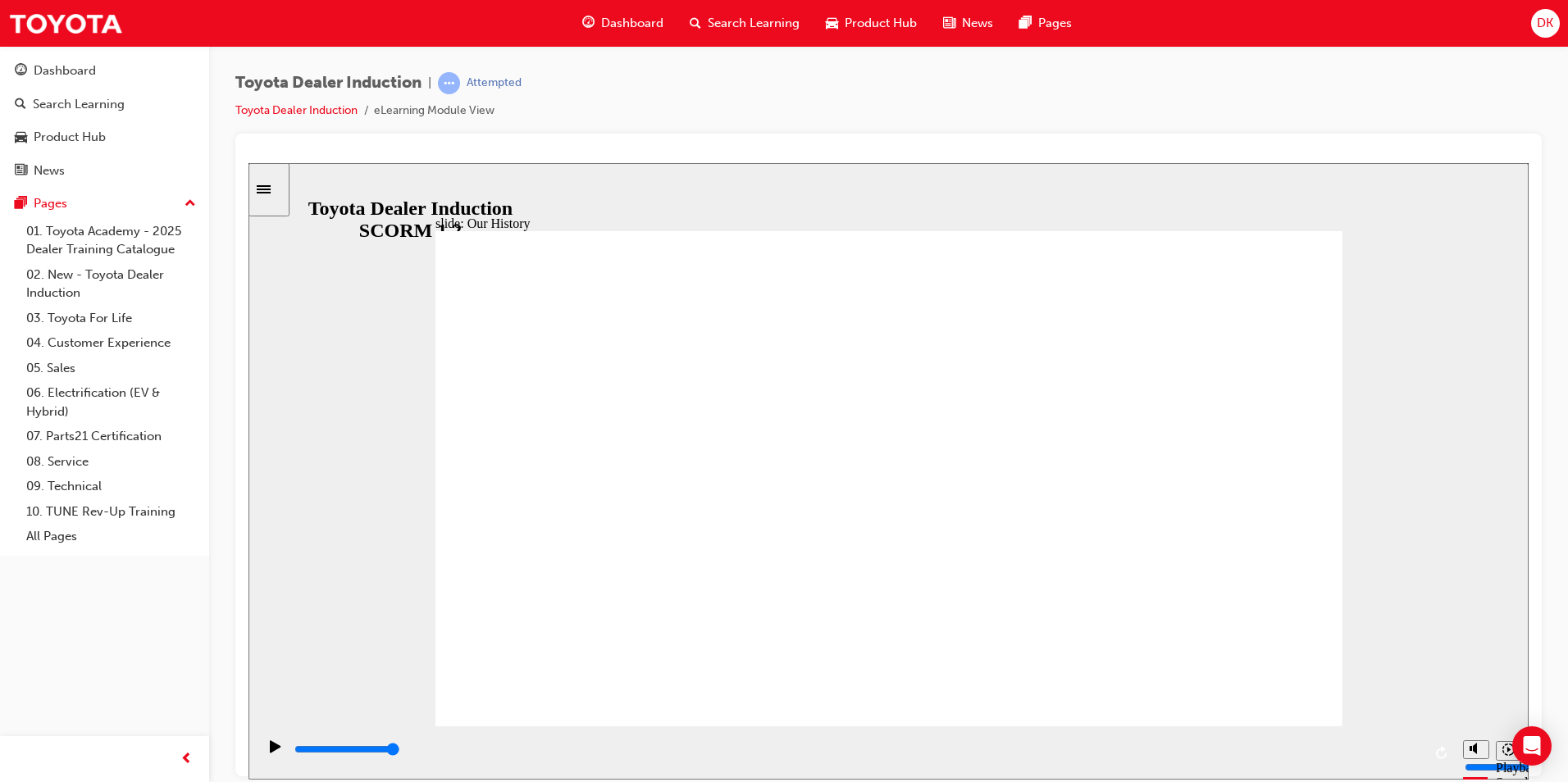 drag, startPoint x: 648, startPoint y: 623, endPoint x: 718, endPoint y: 641, distance: 72.27724 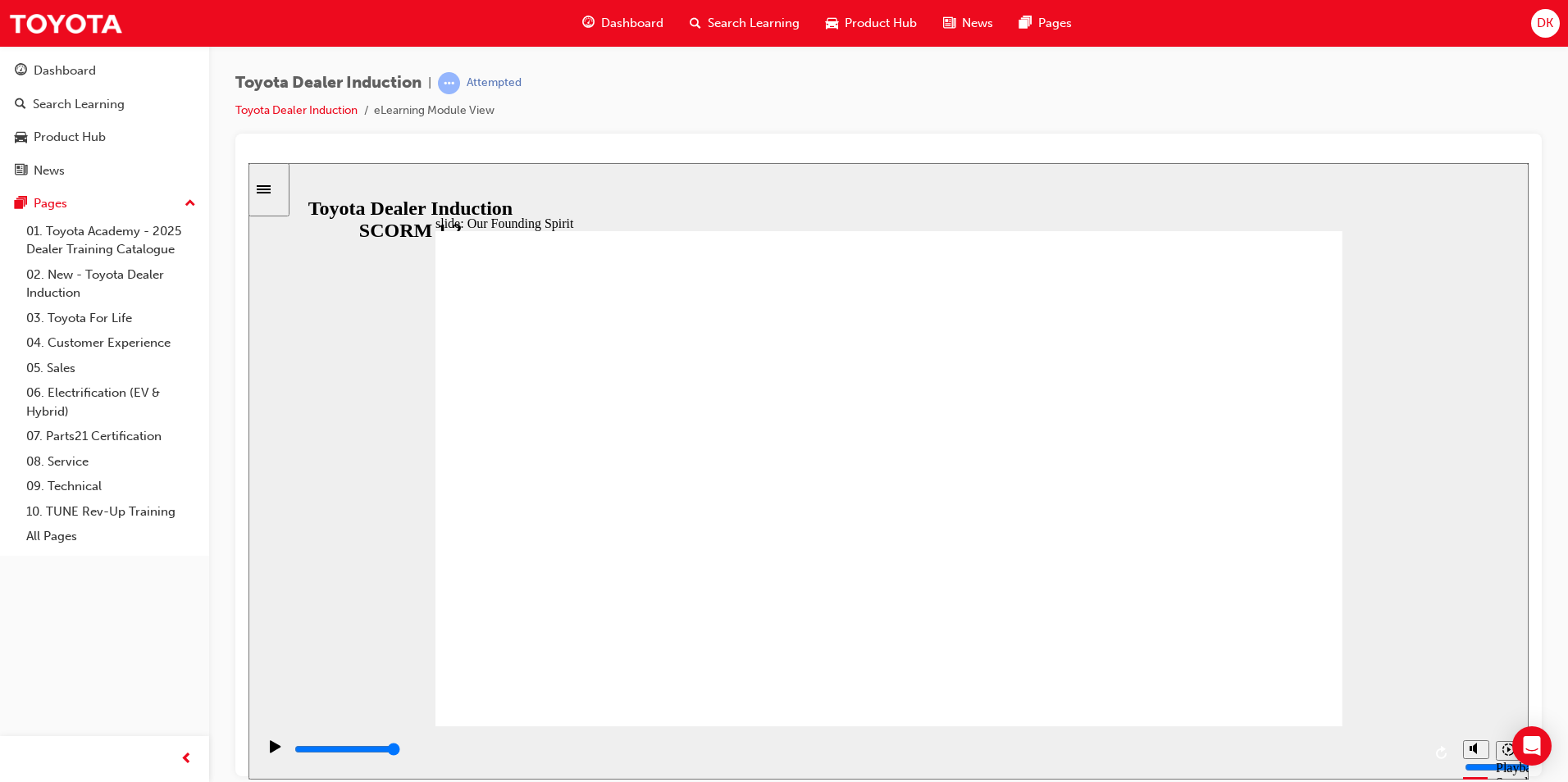 click 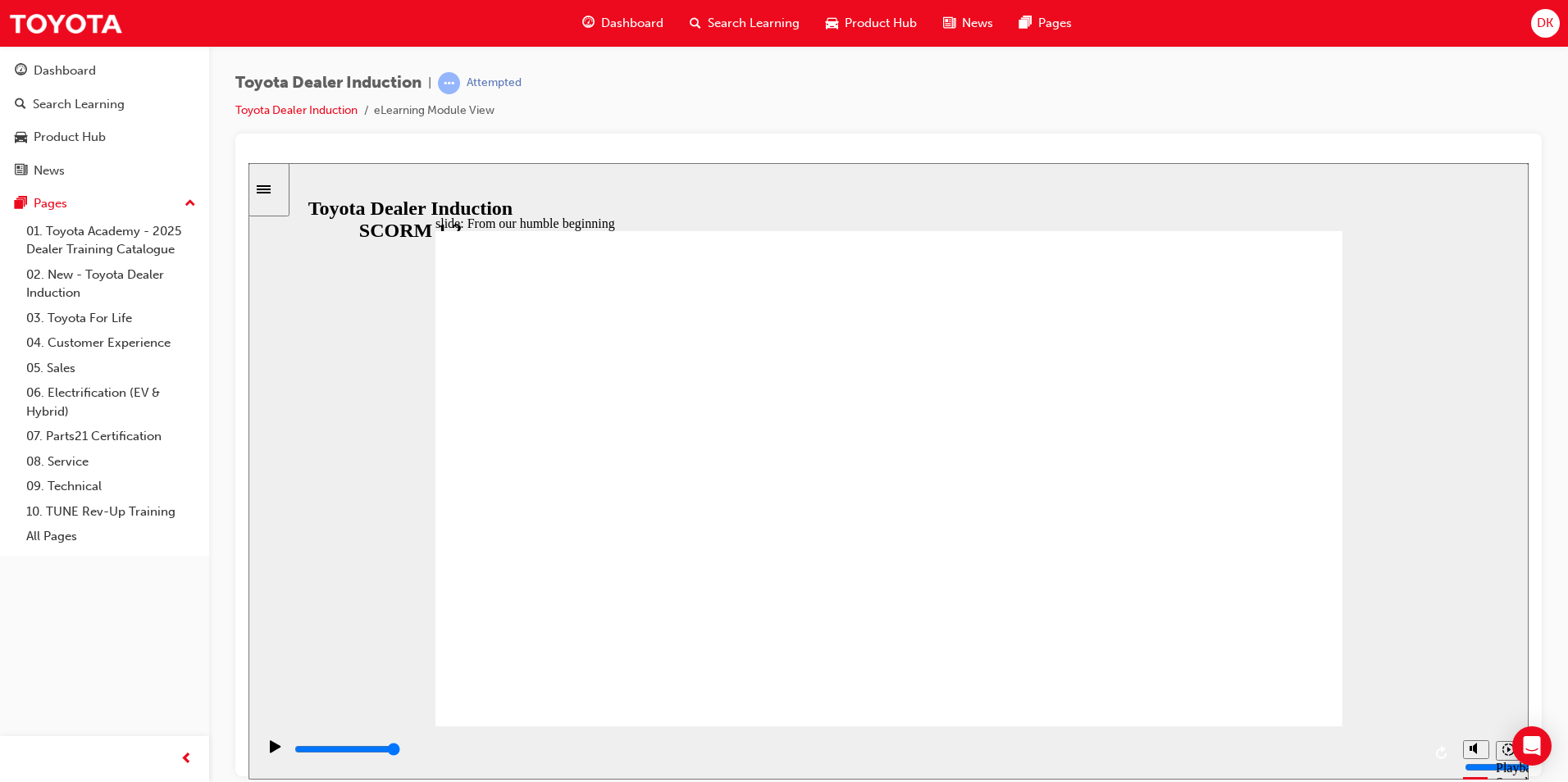 click 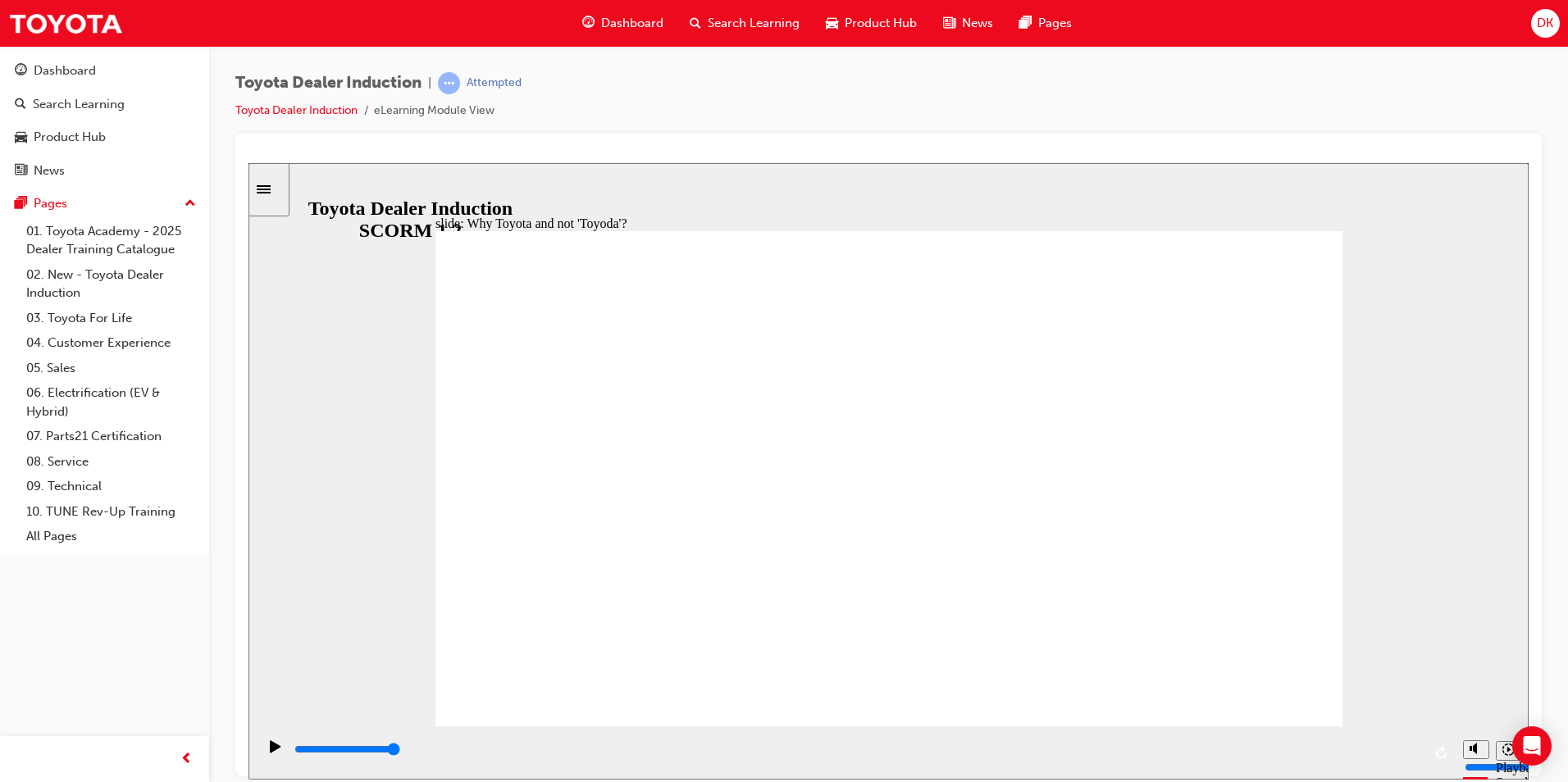 click 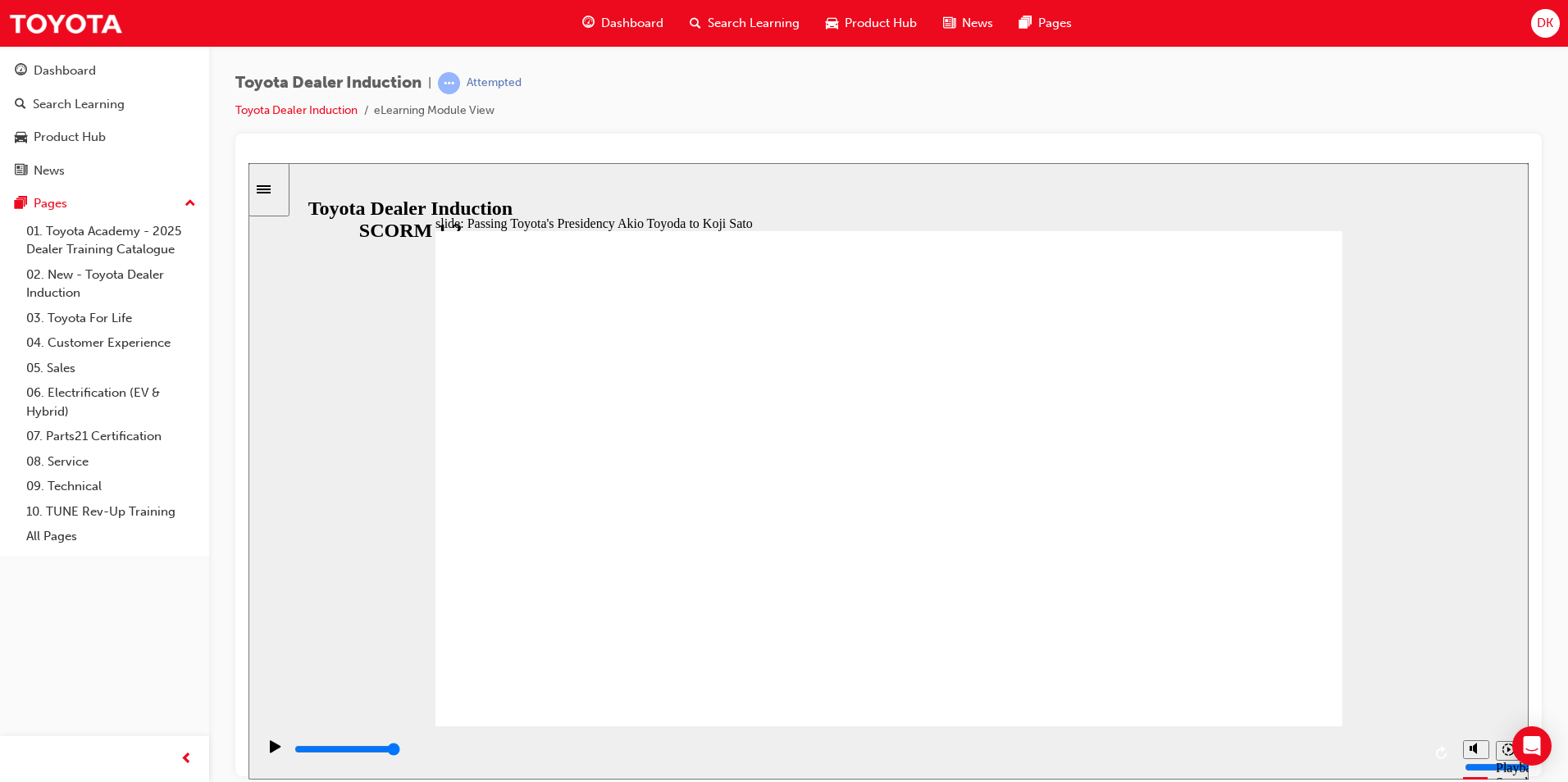 drag, startPoint x: 691, startPoint y: 663, endPoint x: 703, endPoint y: 634, distance: 31 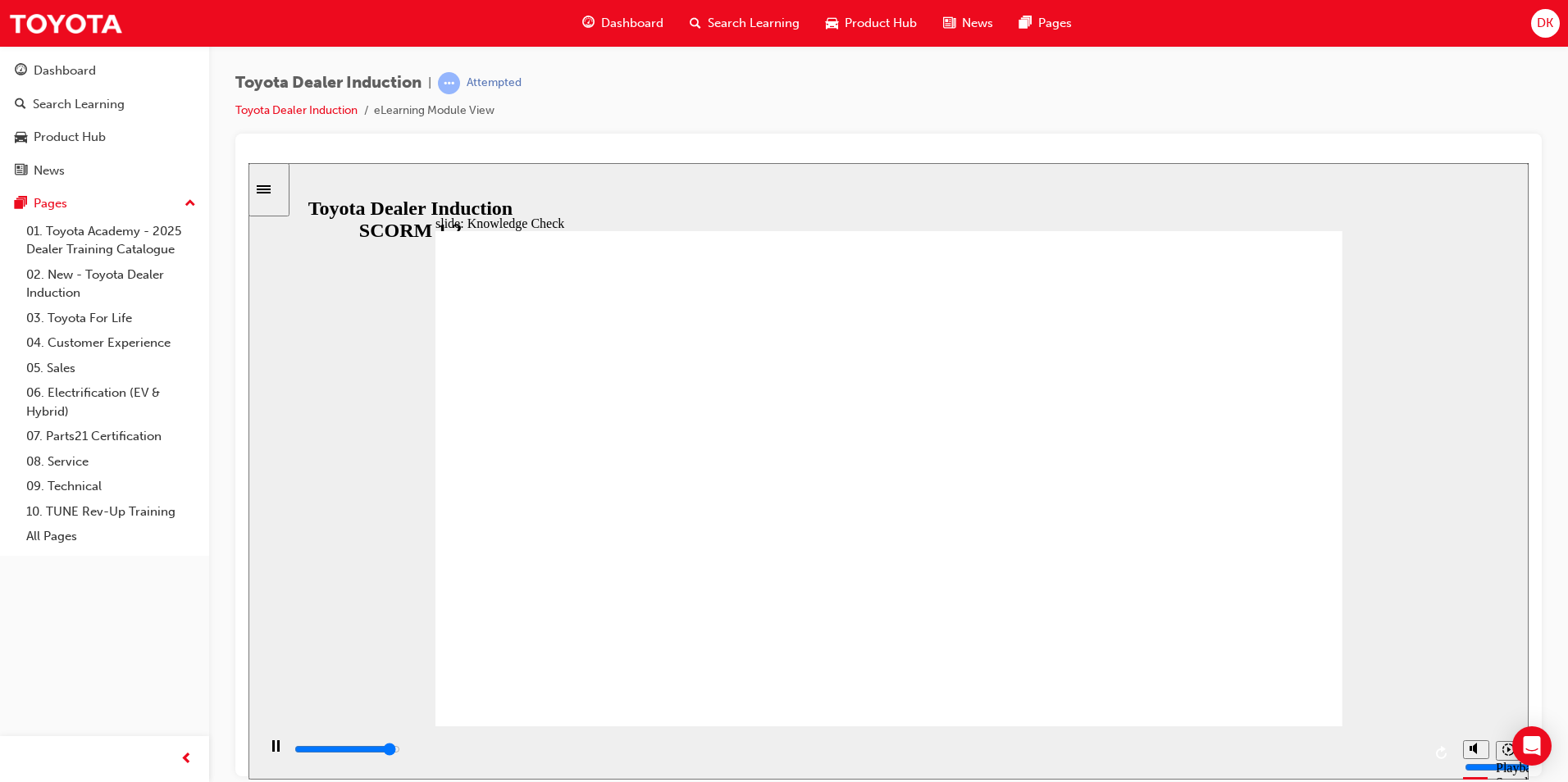 click 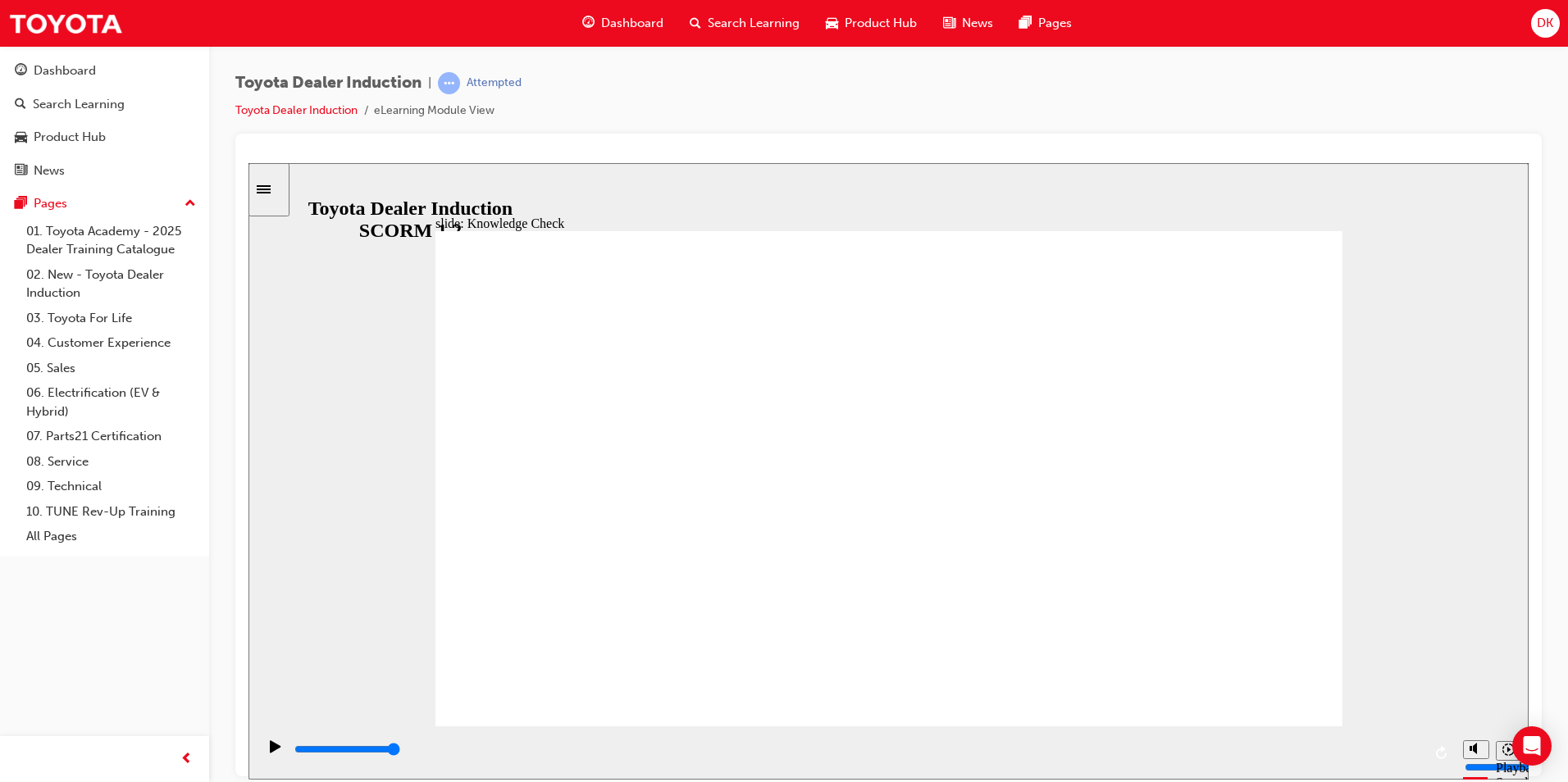 drag, startPoint x: 647, startPoint y: 378, endPoint x: 836, endPoint y: 408, distance: 191.36614 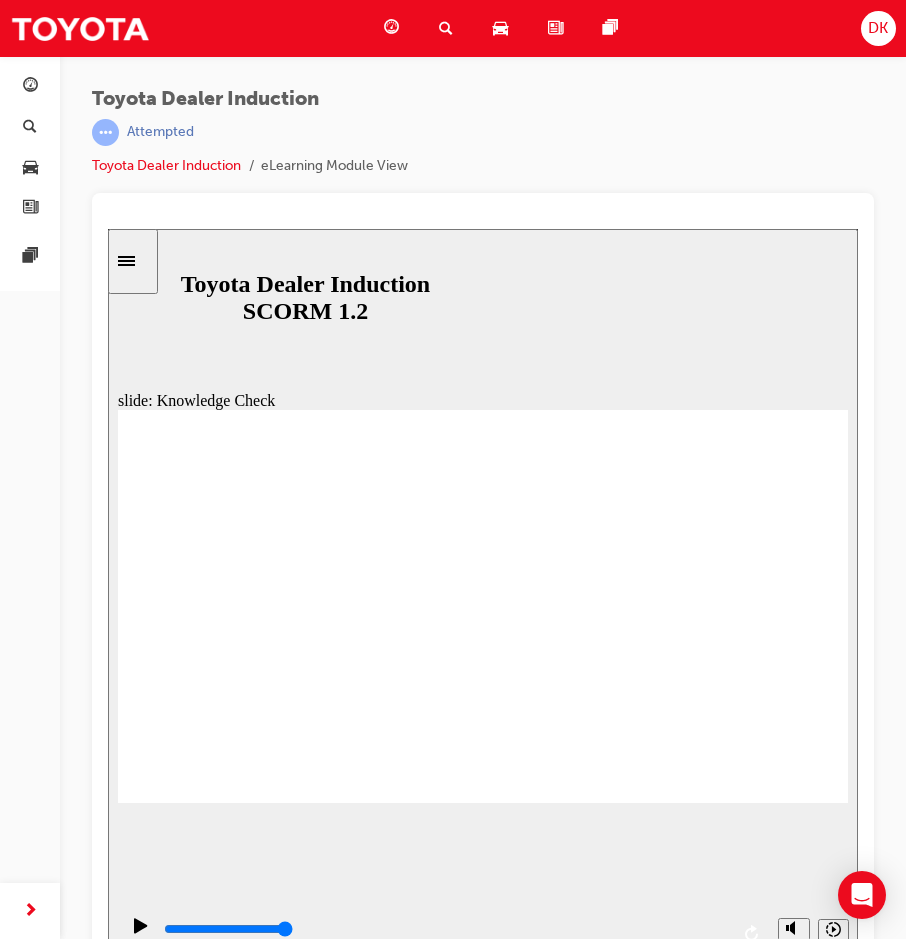 click 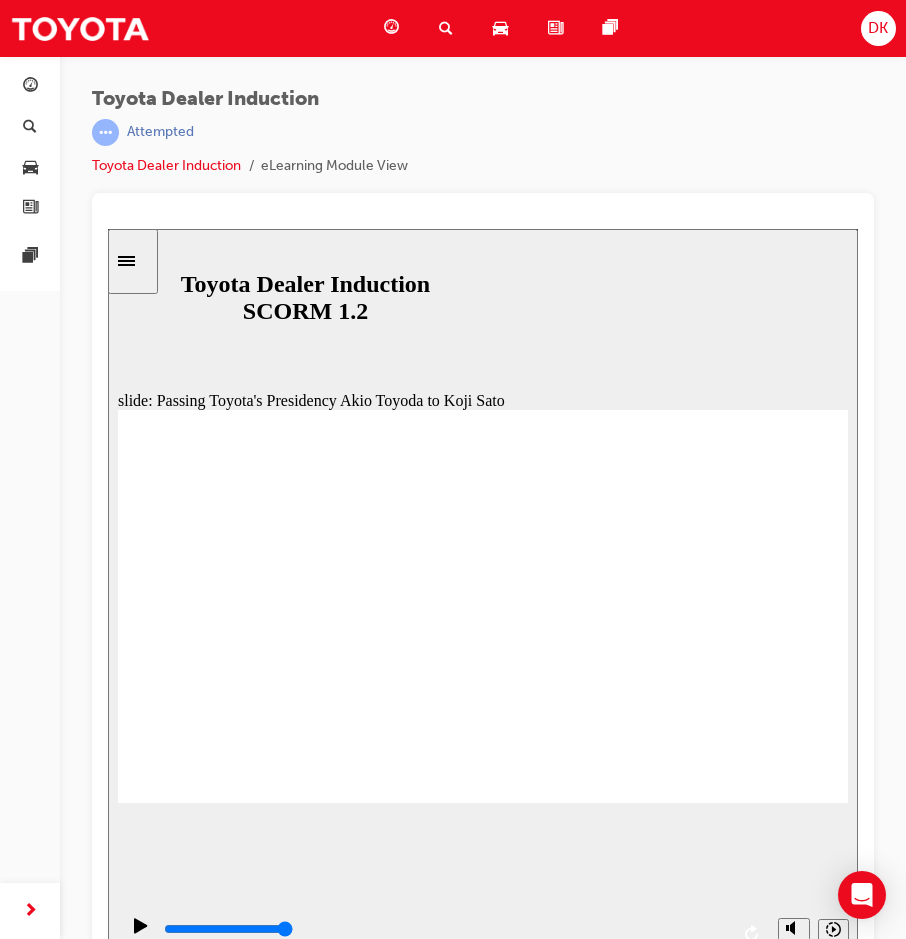 click 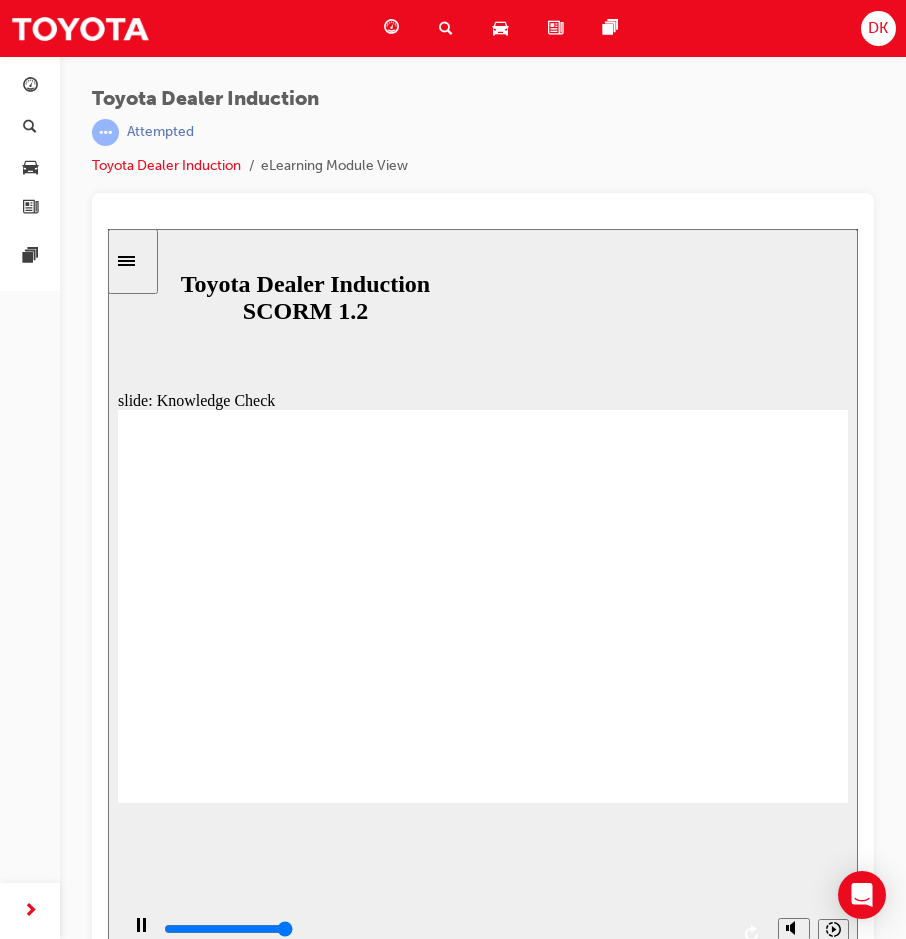 type on "5000" 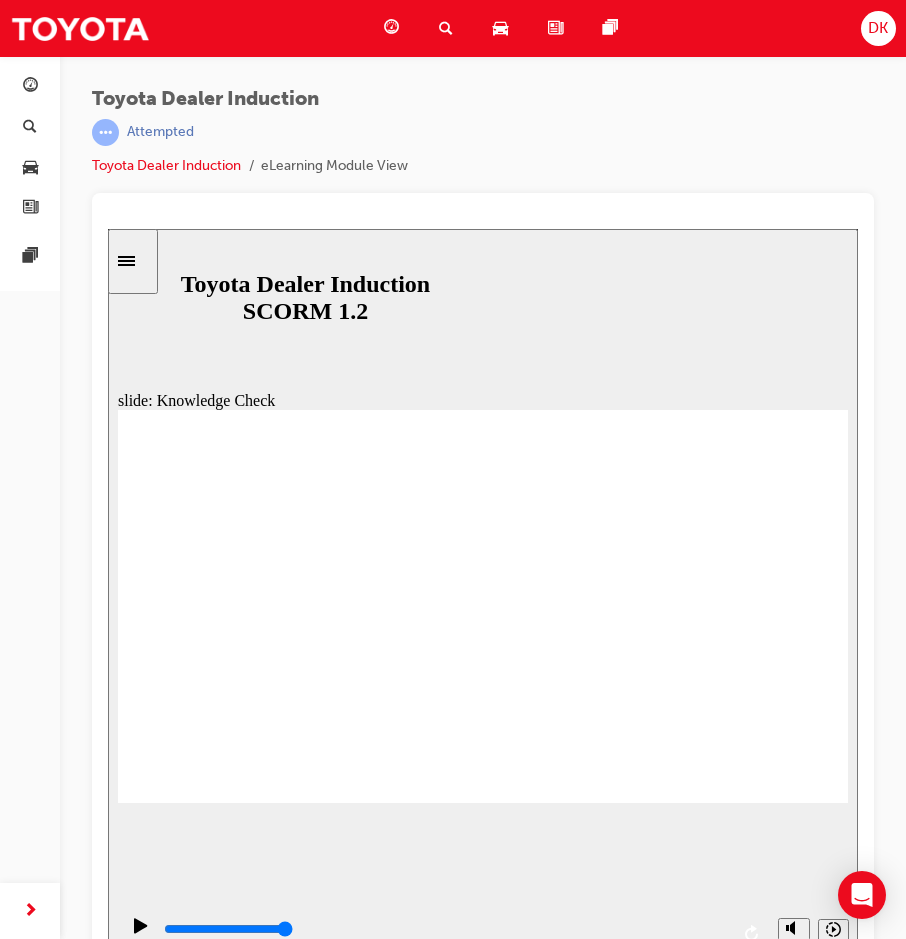 click 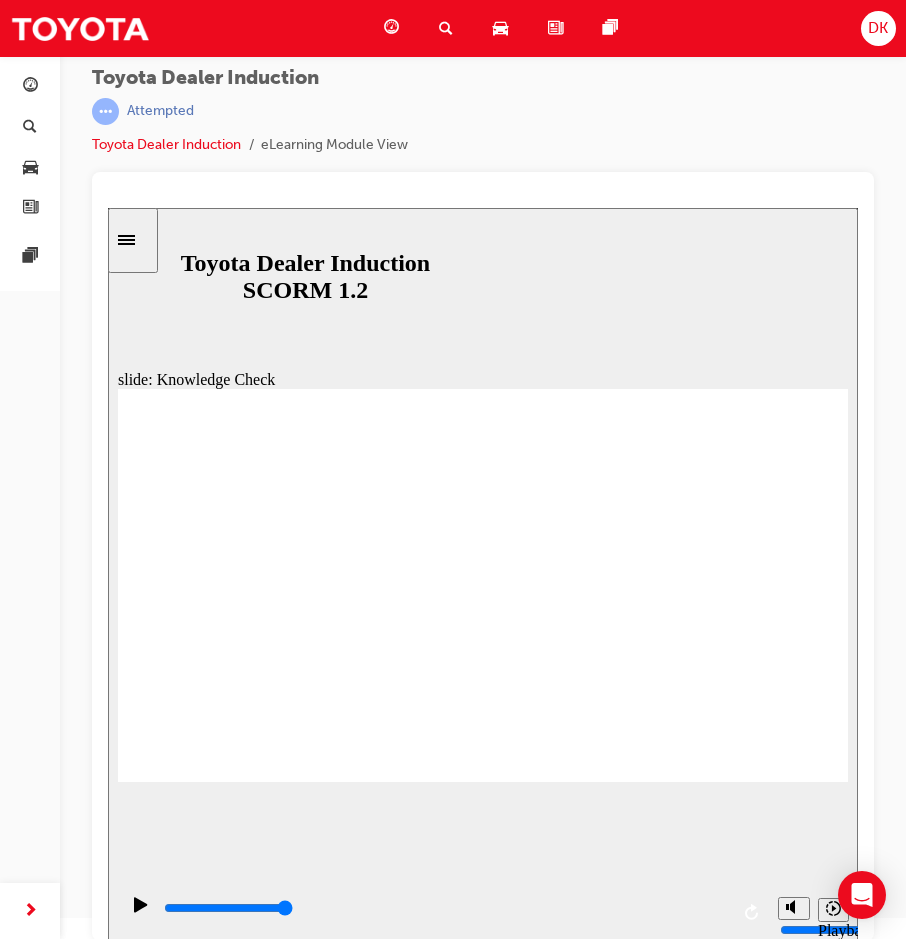 scroll, scrollTop: 27, scrollLeft: 0, axis: vertical 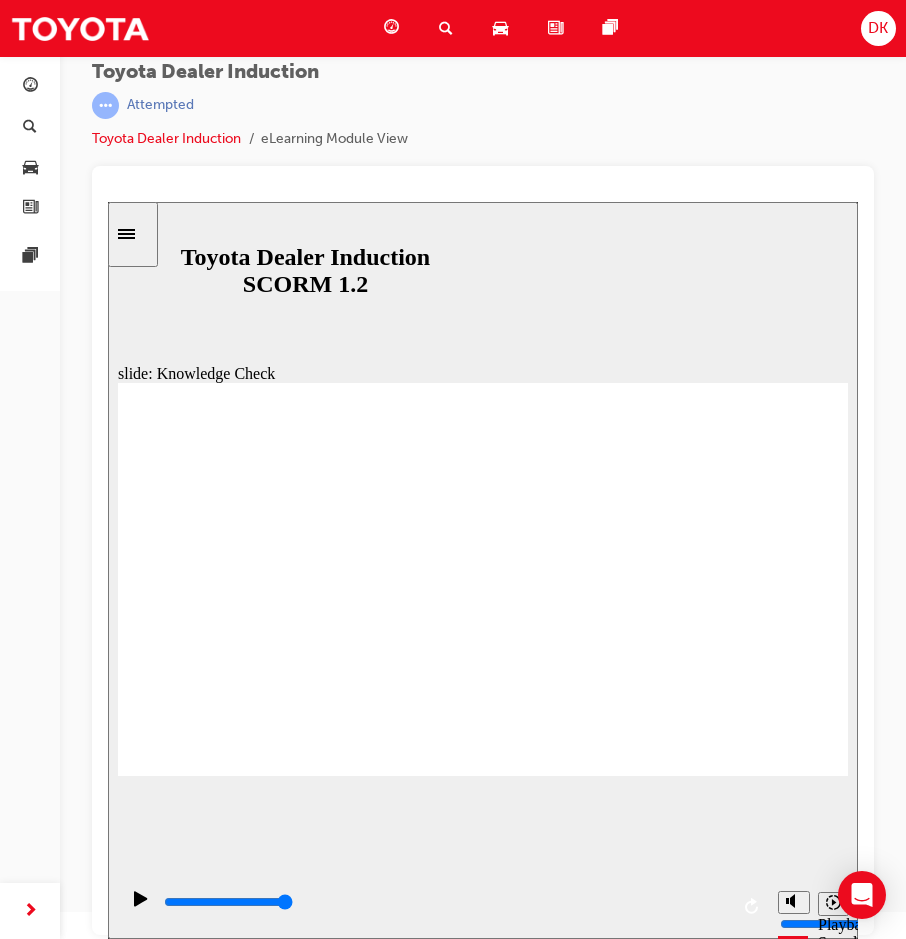 click 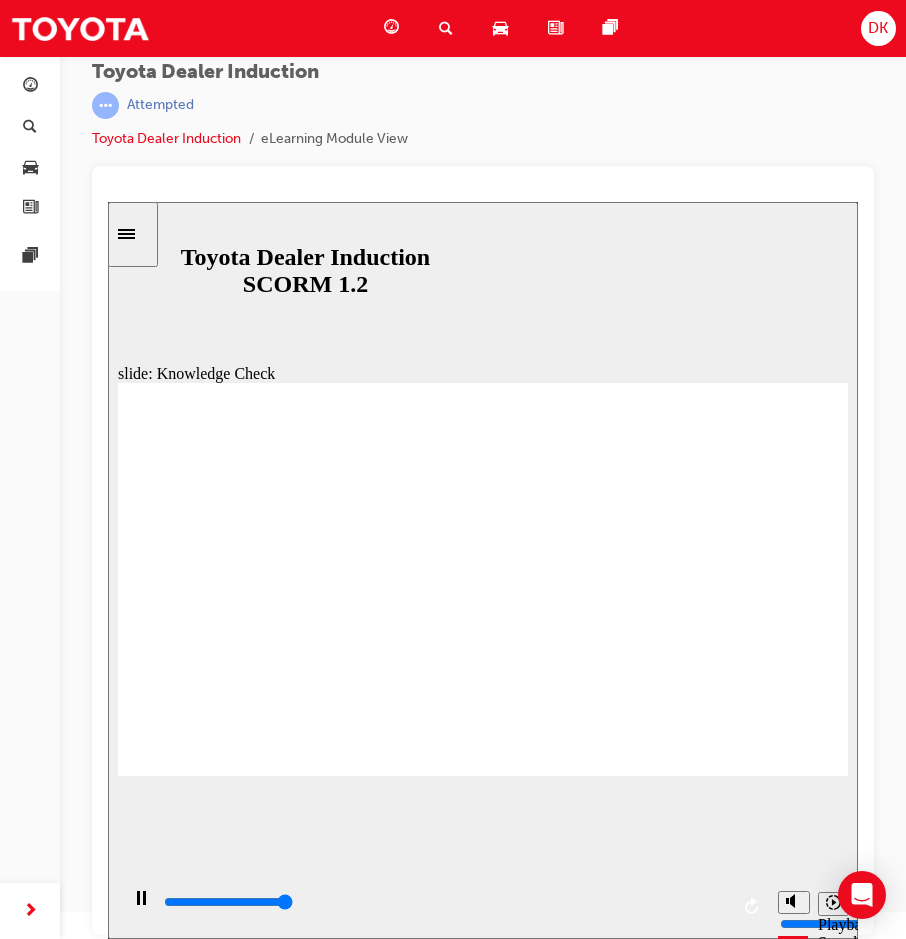 type on "5000" 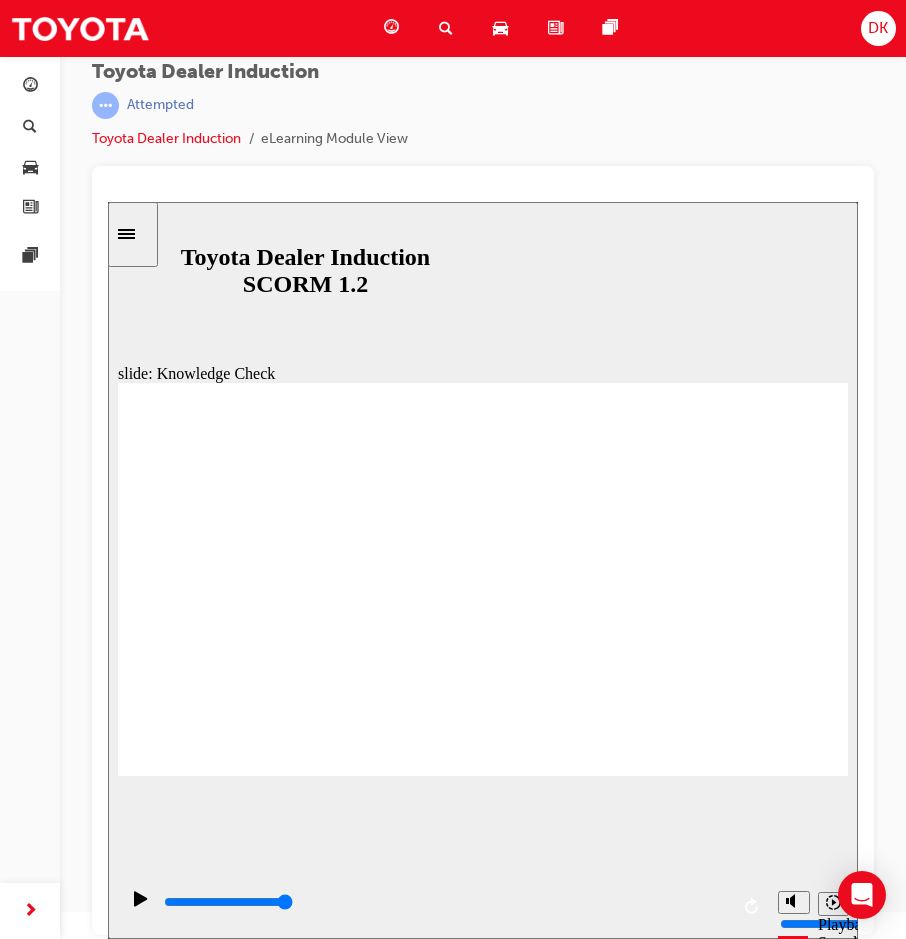 radio on "true" 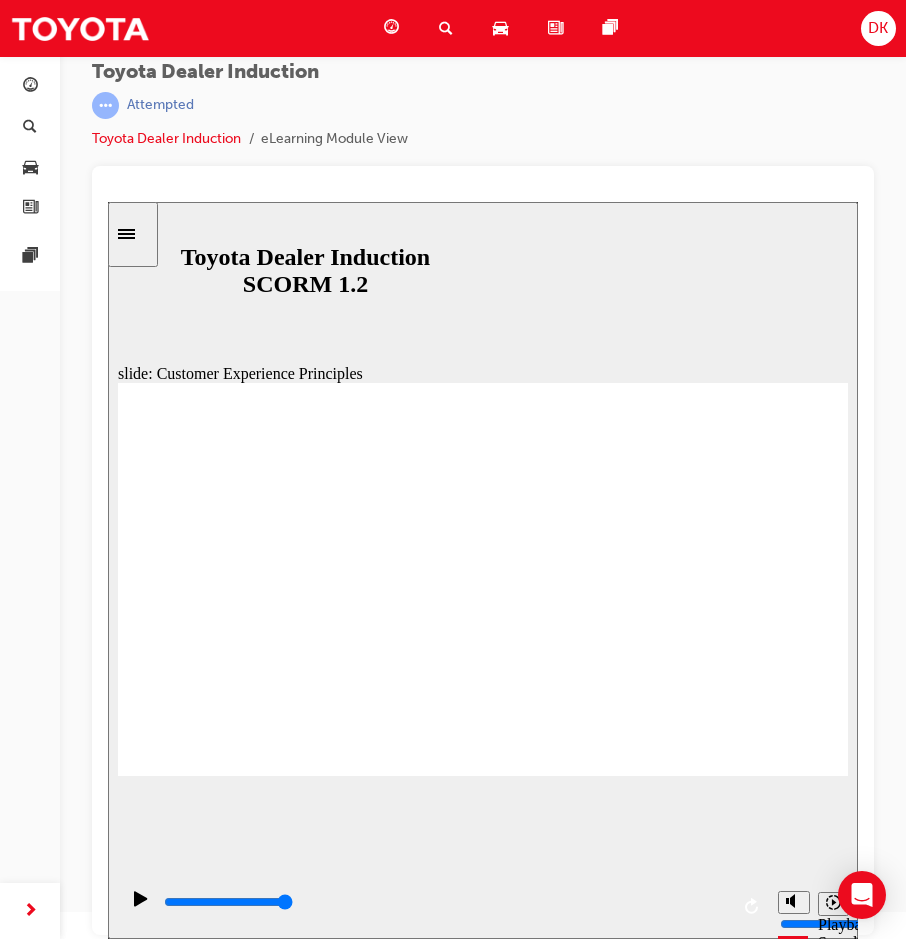 click 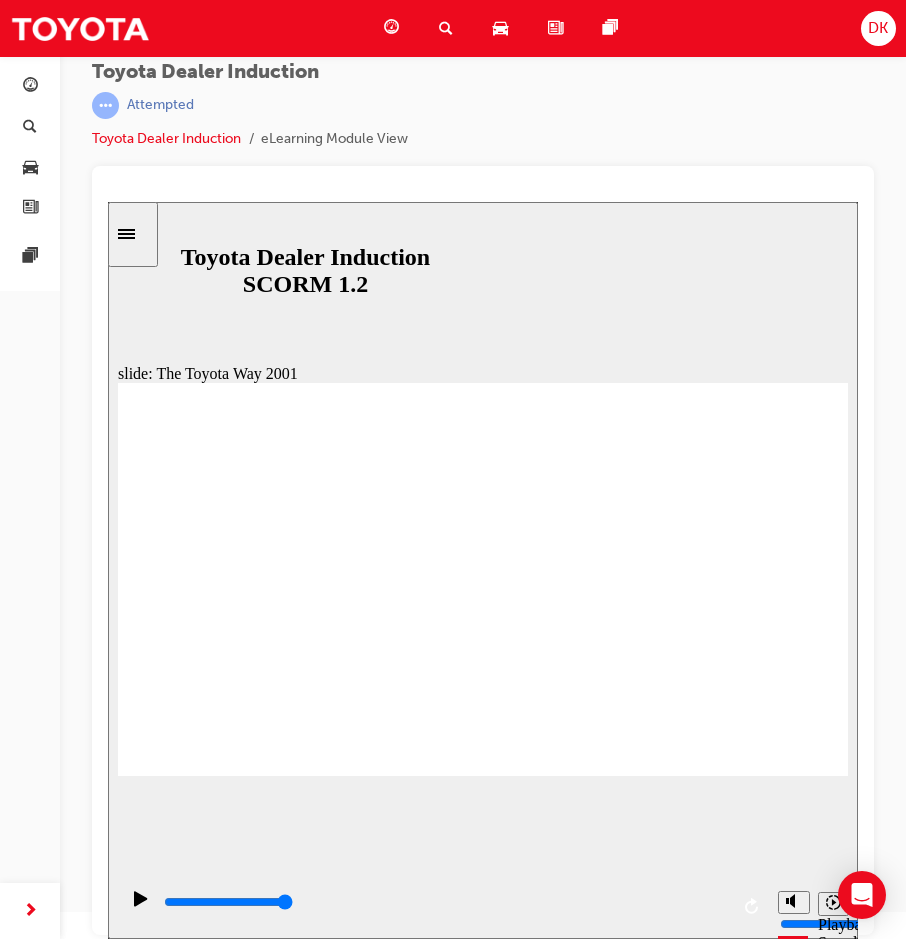 click 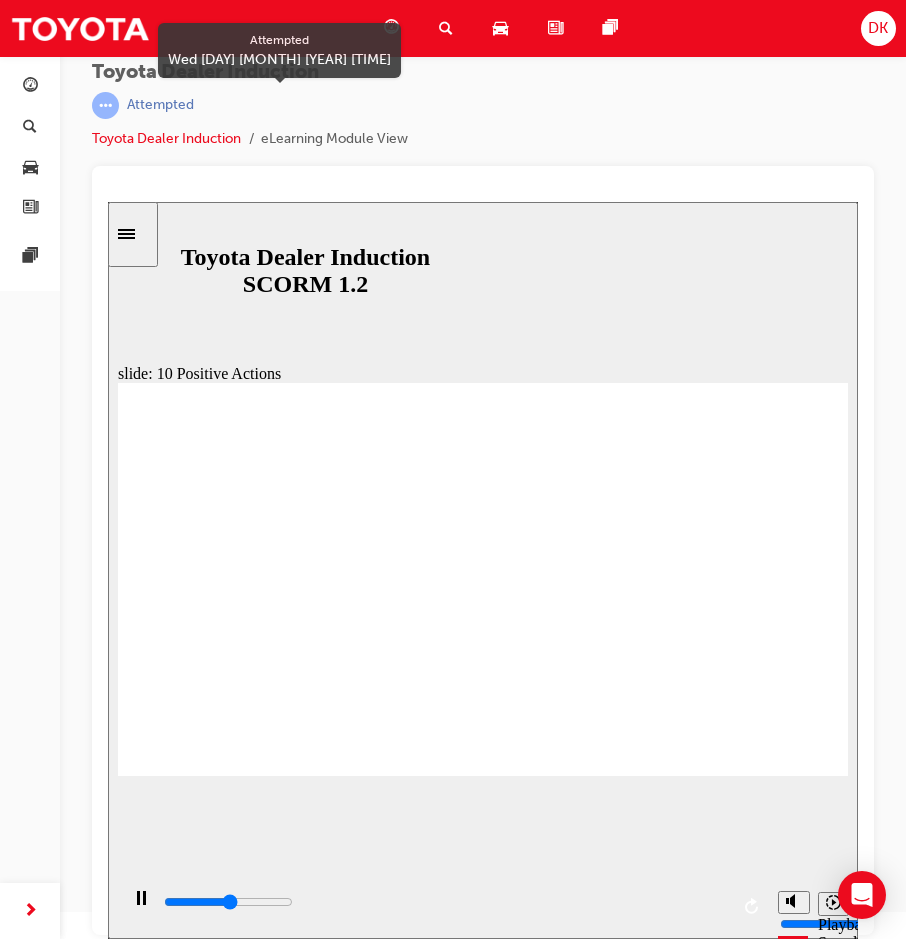 click at bounding box center (105, 105) 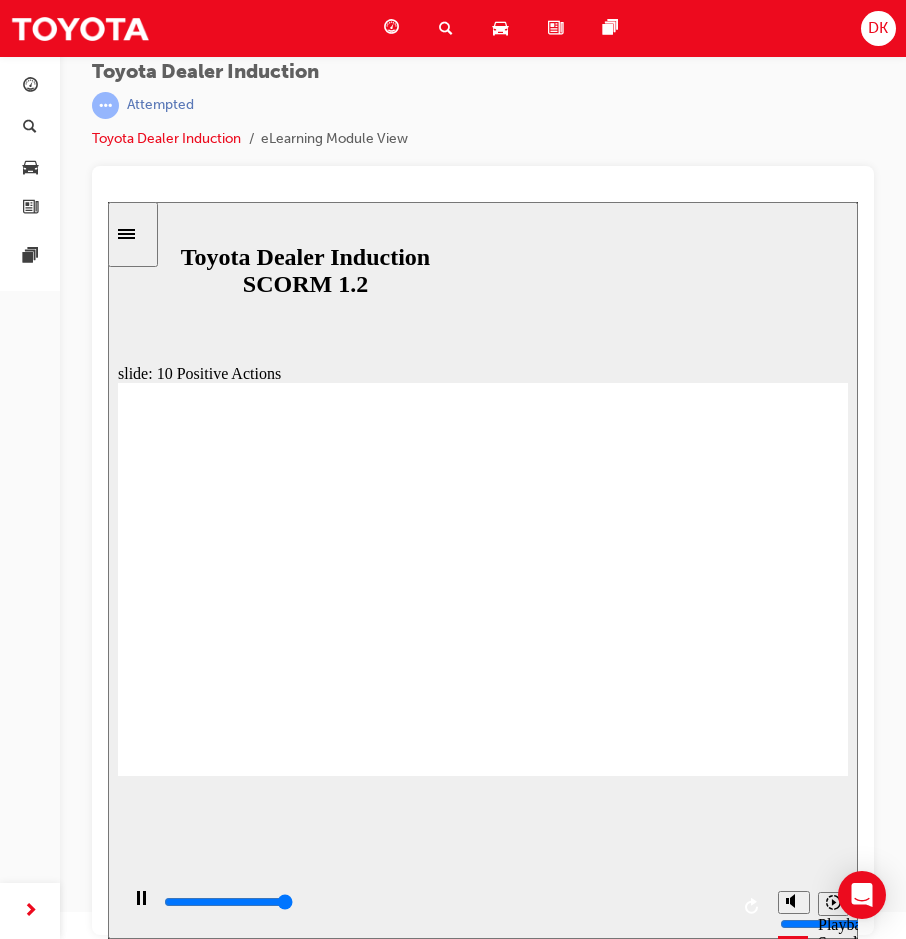 type on "19900" 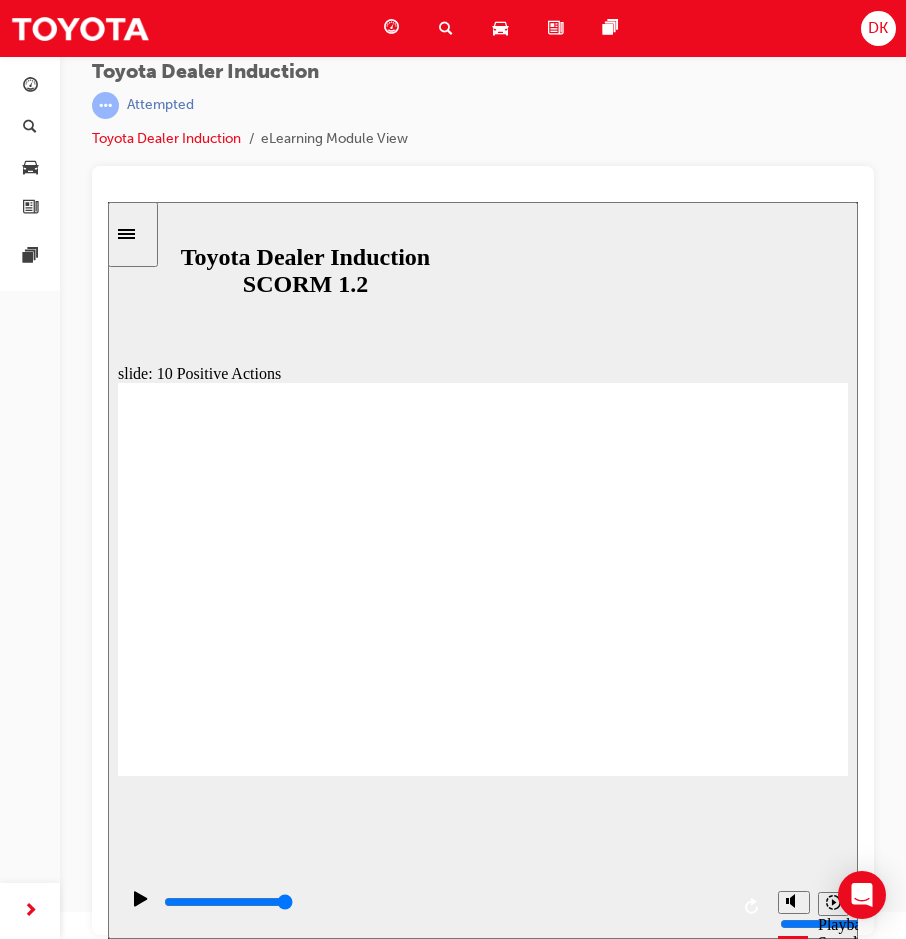 click 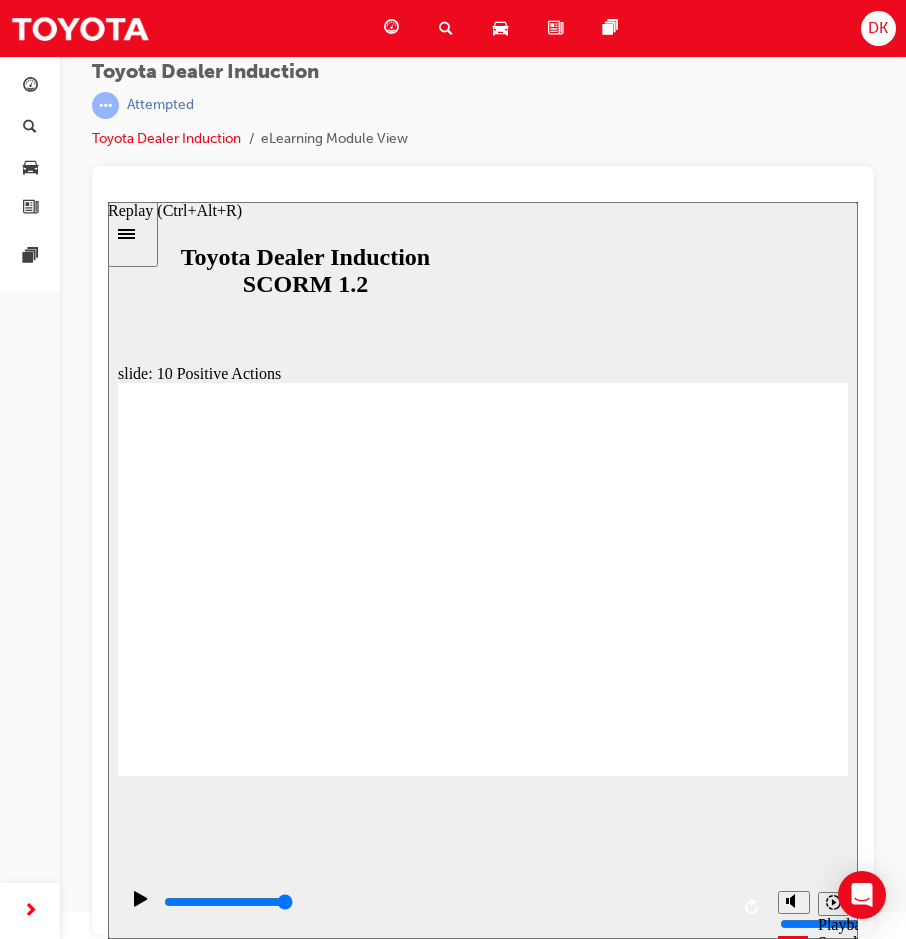click at bounding box center [483, 1338] 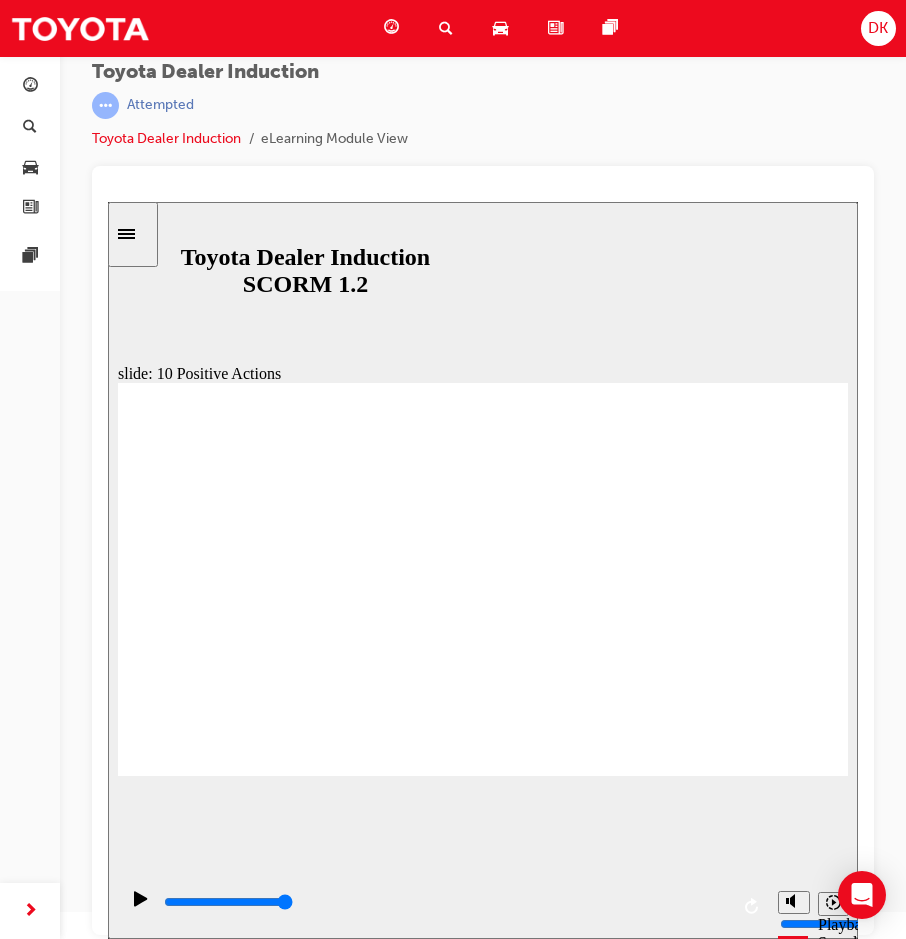 click 